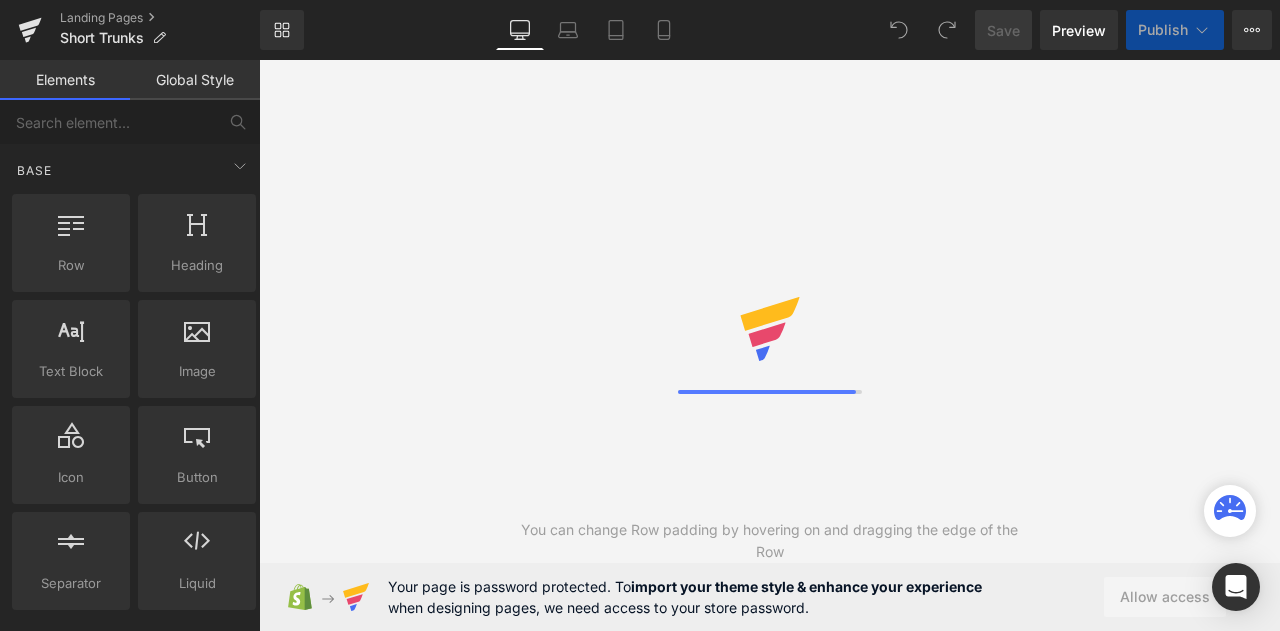 scroll, scrollTop: 0, scrollLeft: 0, axis: both 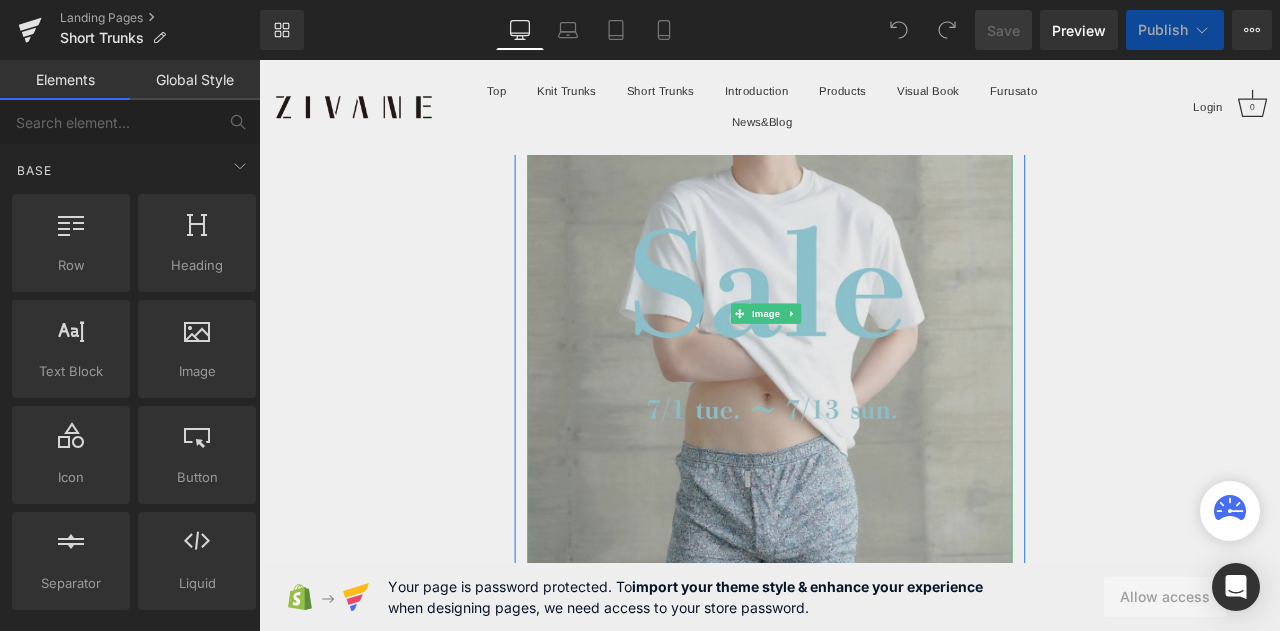 click at bounding box center (864, 361) 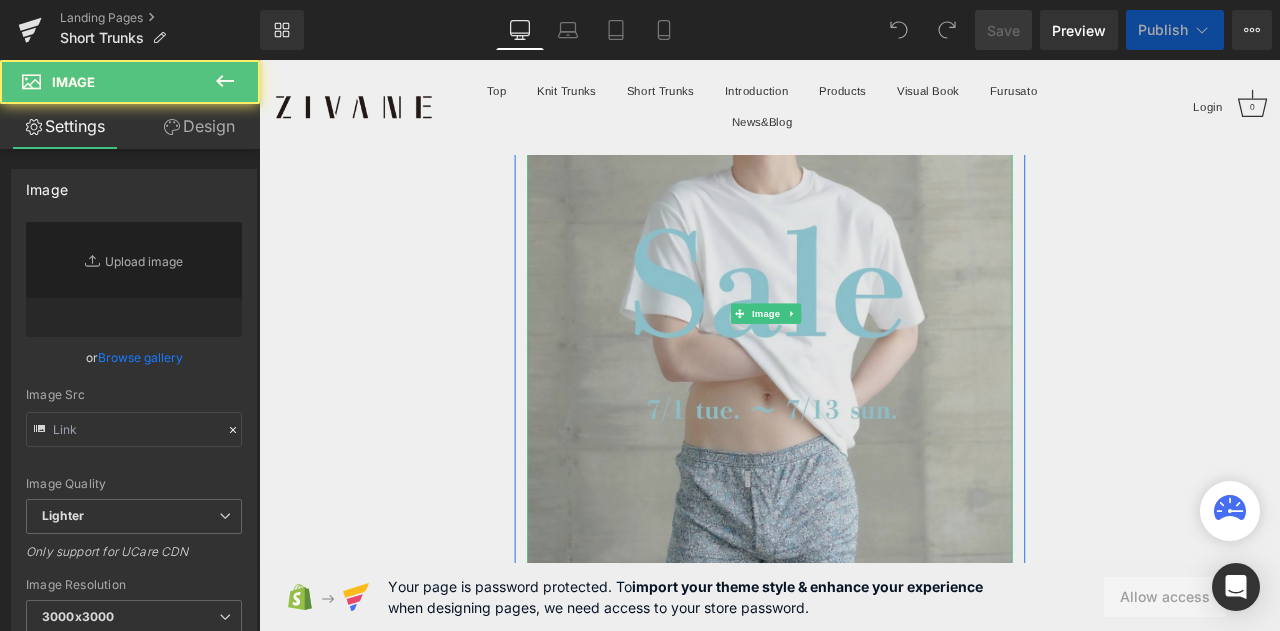 type on "https://ucarecdn.com/dfc36566-2896-4640-94e4-c8f029f561e0/-/format/auto/-/preview/3000x3000/-/quality/lighter/S__107257862_0.jpg" 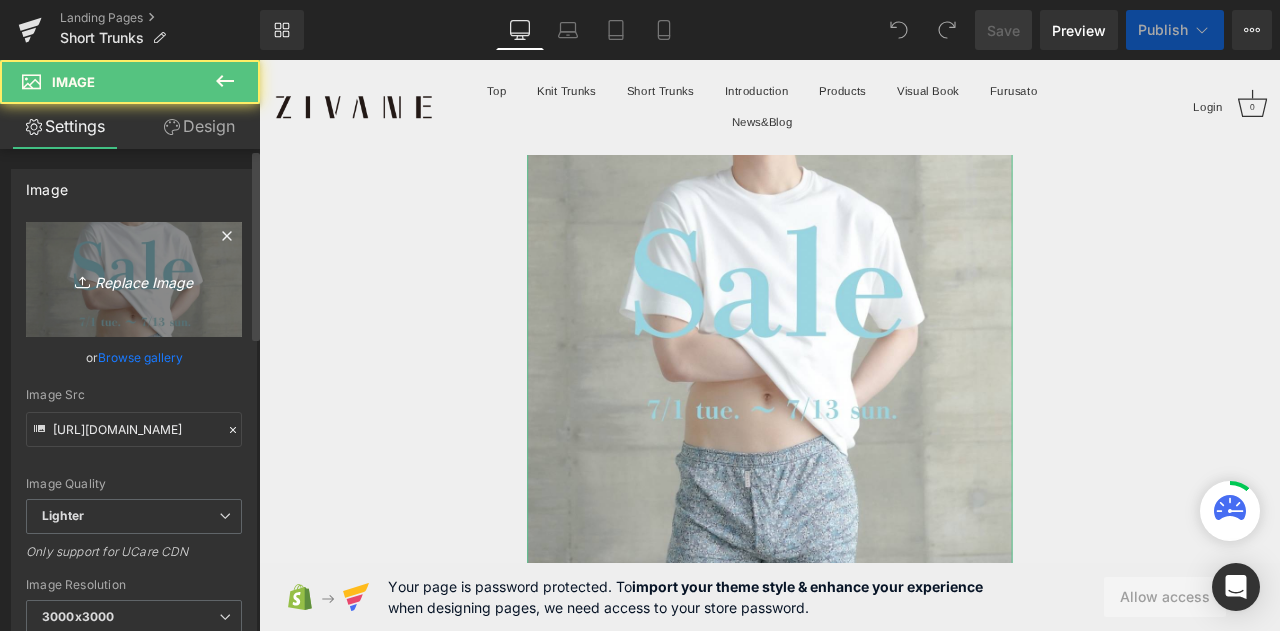 click on "Replace Image" at bounding box center [134, 279] 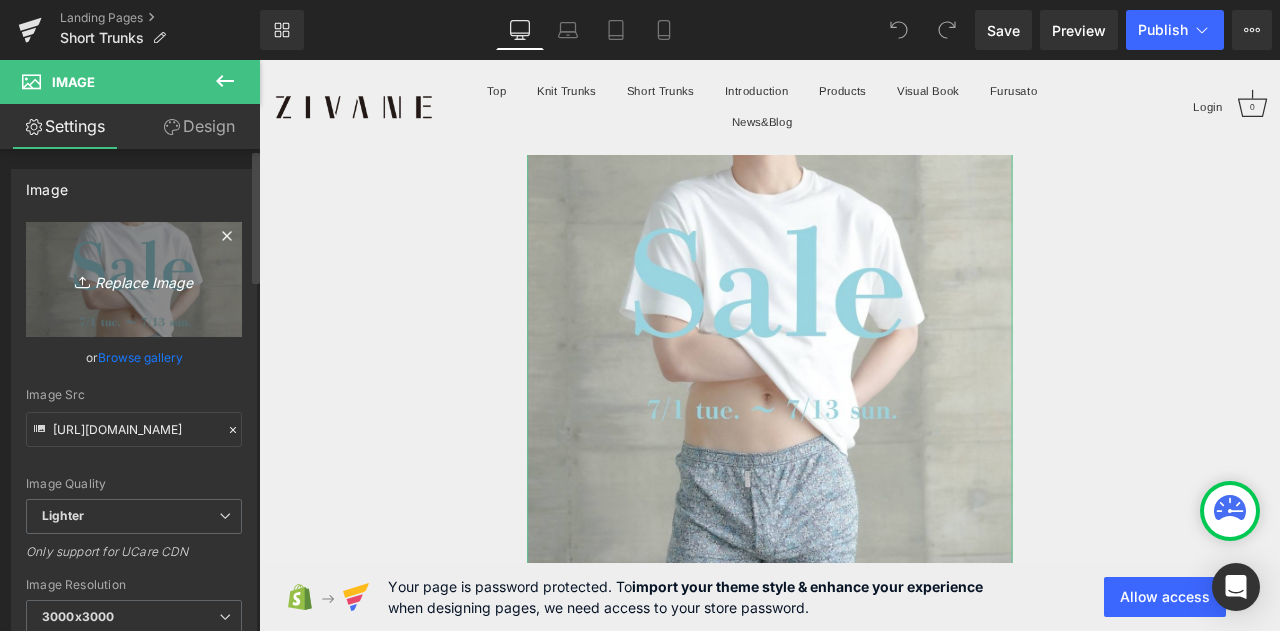type on "C:\fakepath\S__106610692_0.jpg" 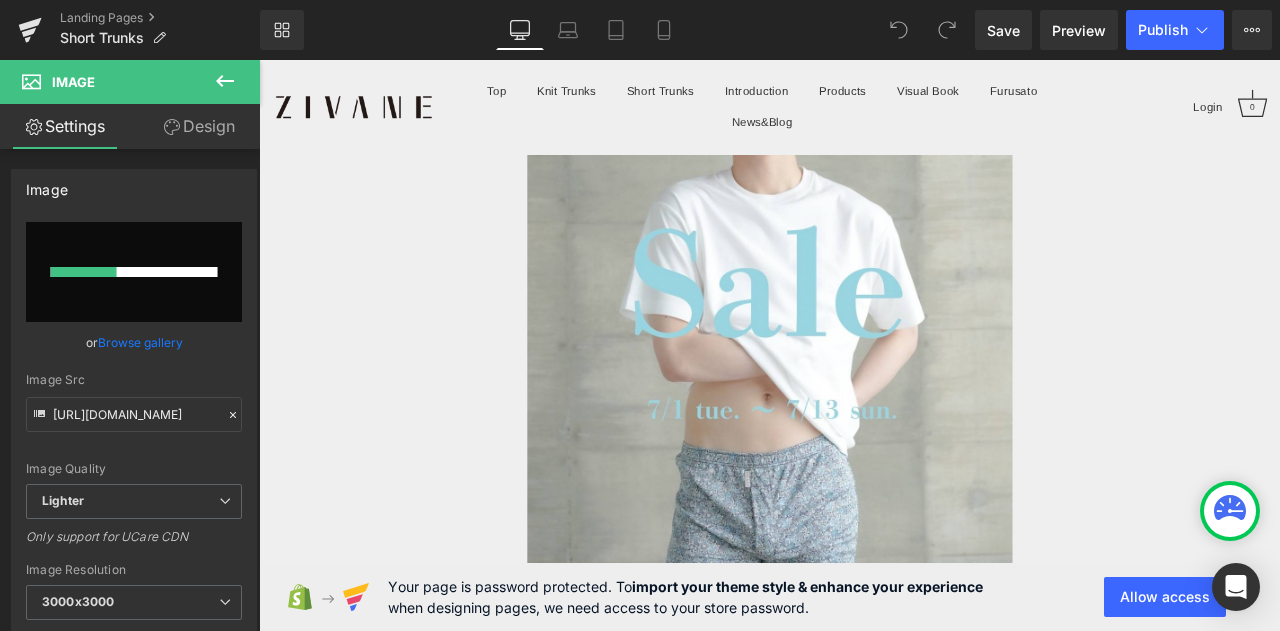 type 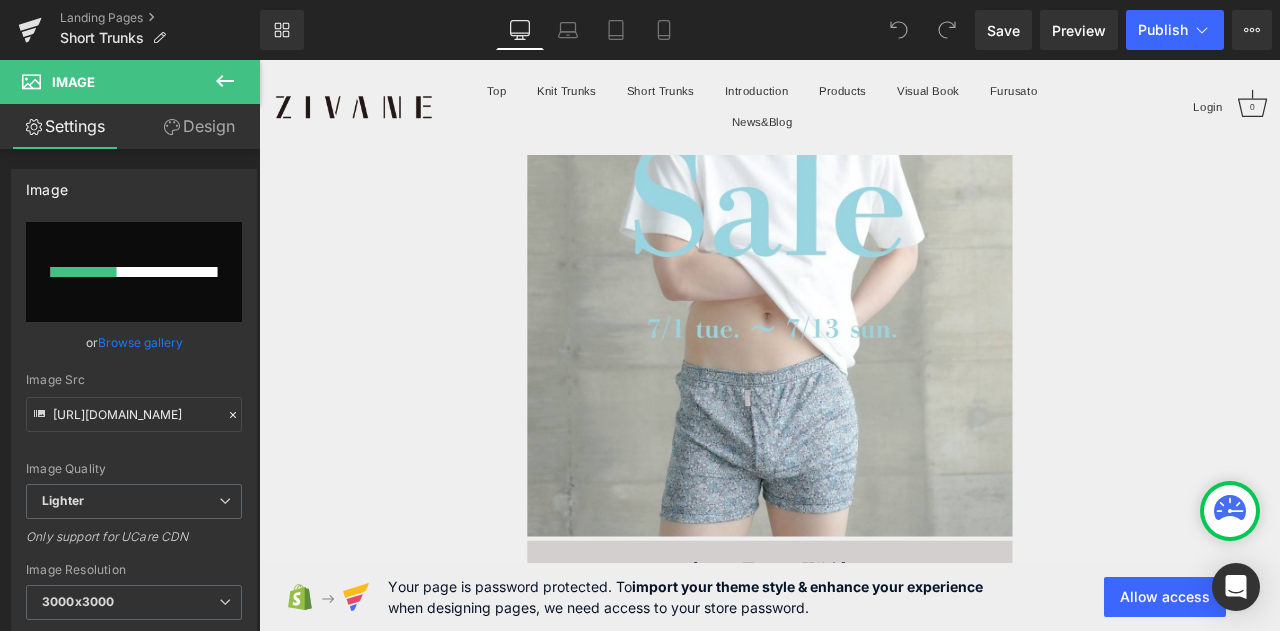 scroll, scrollTop: 500, scrollLeft: 0, axis: vertical 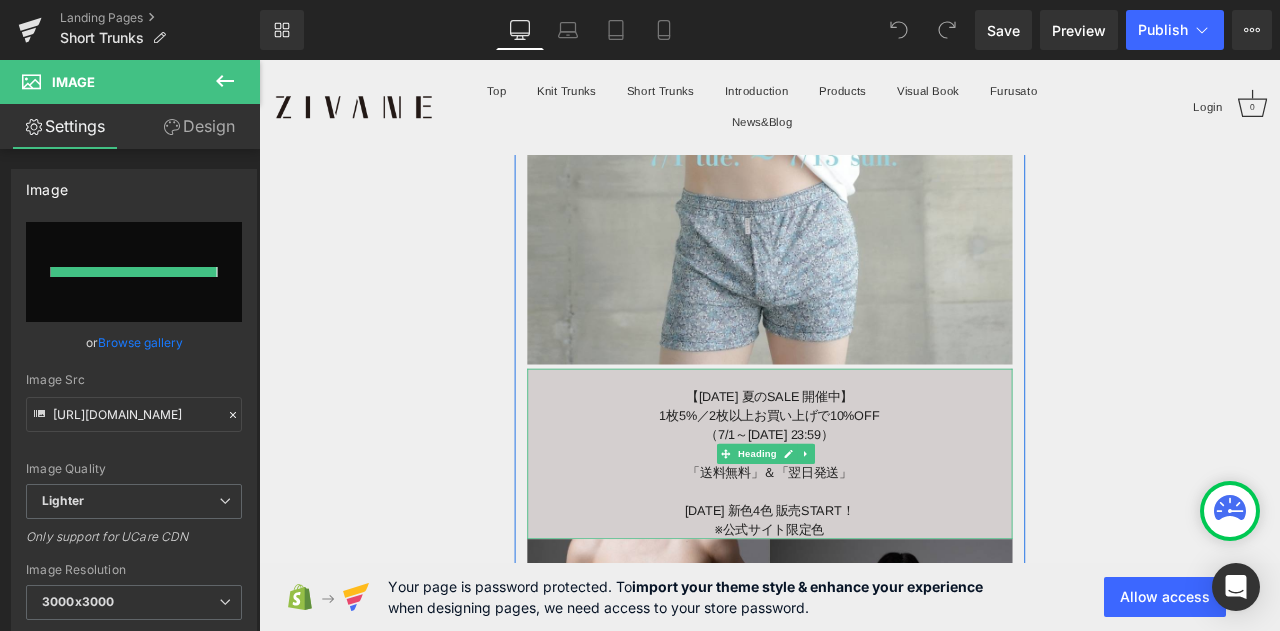 type on "https://ucarecdn.com/258341d7-d44d-4e77-be60-8d4964bae464/-/format/auto/-/preview/3000x3000/-/quality/lighter/S__106610692_0.jpg" 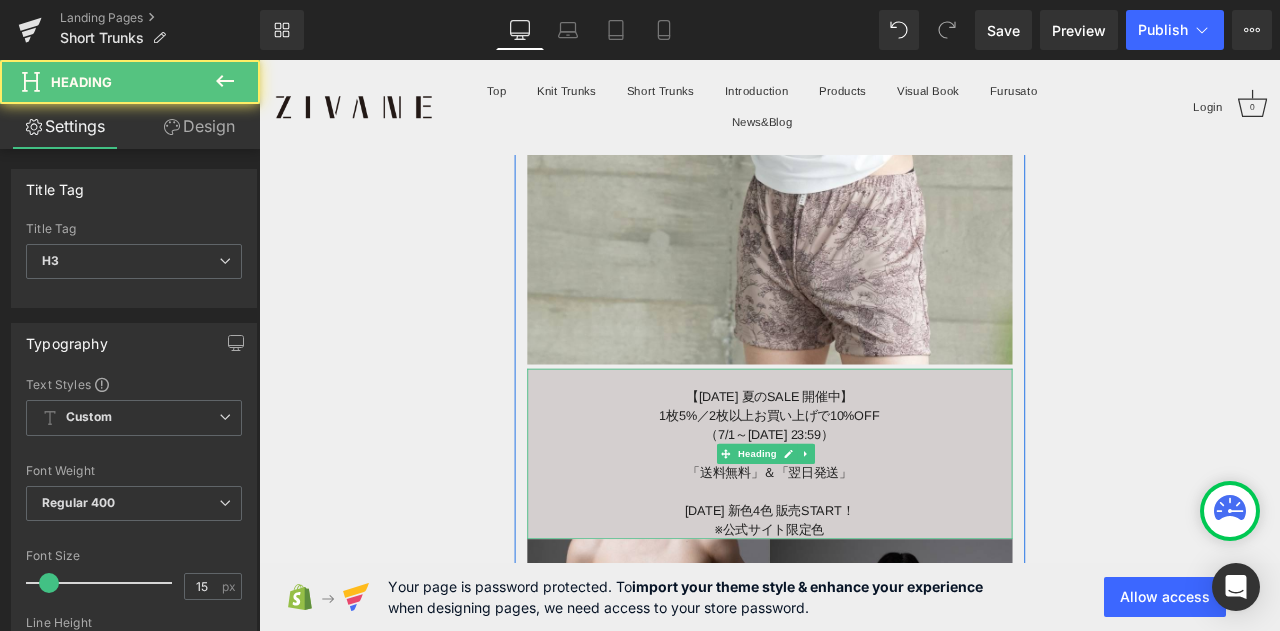 drag, startPoint x: 765, startPoint y: 445, endPoint x: 949, endPoint y: 501, distance: 192.33304 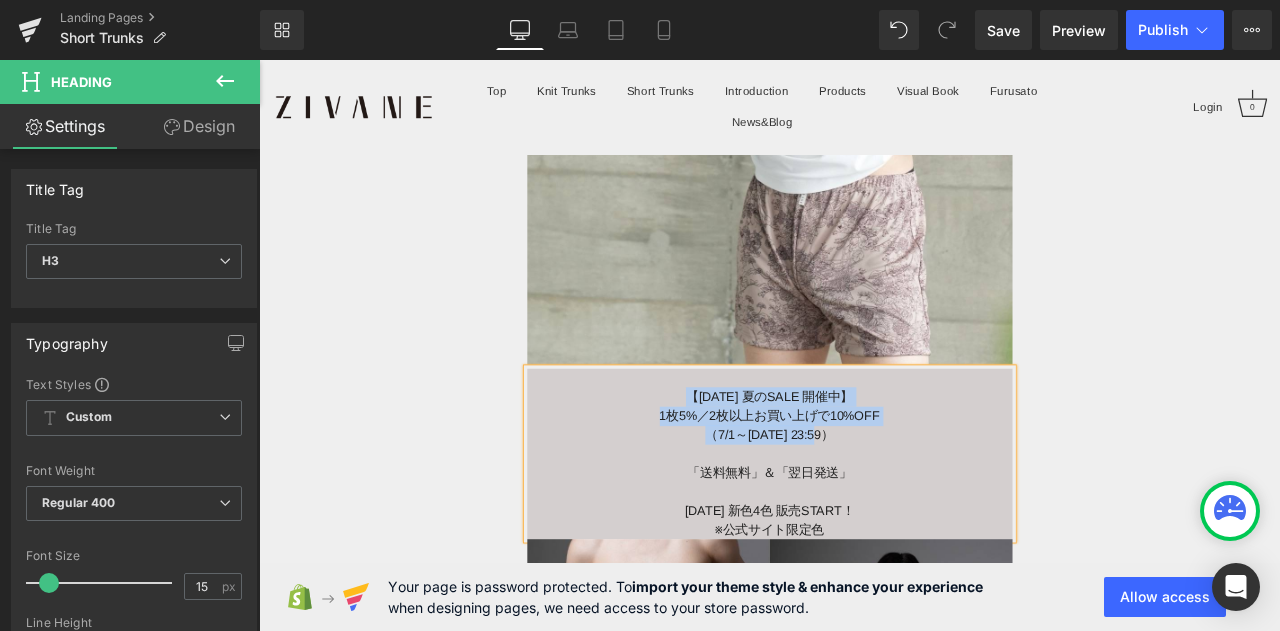 click on "（7/1～[DATE] 23:59）" at bounding box center [864, 504] 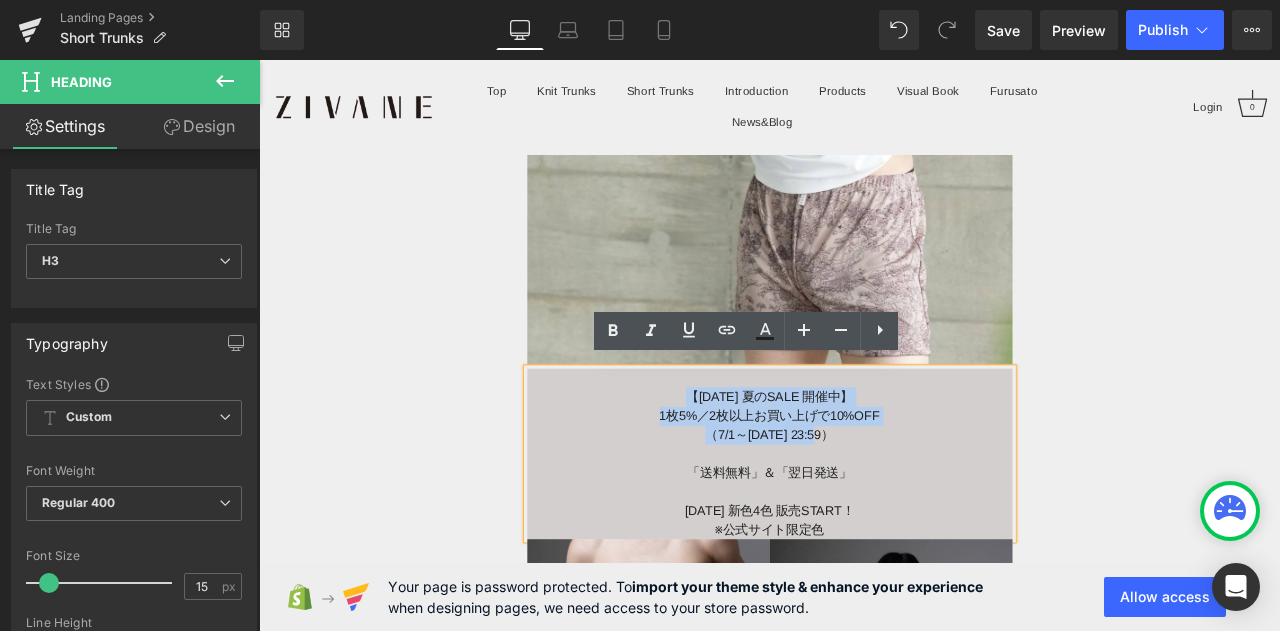 drag, startPoint x: 947, startPoint y: 496, endPoint x: 692, endPoint y: 449, distance: 259.2952 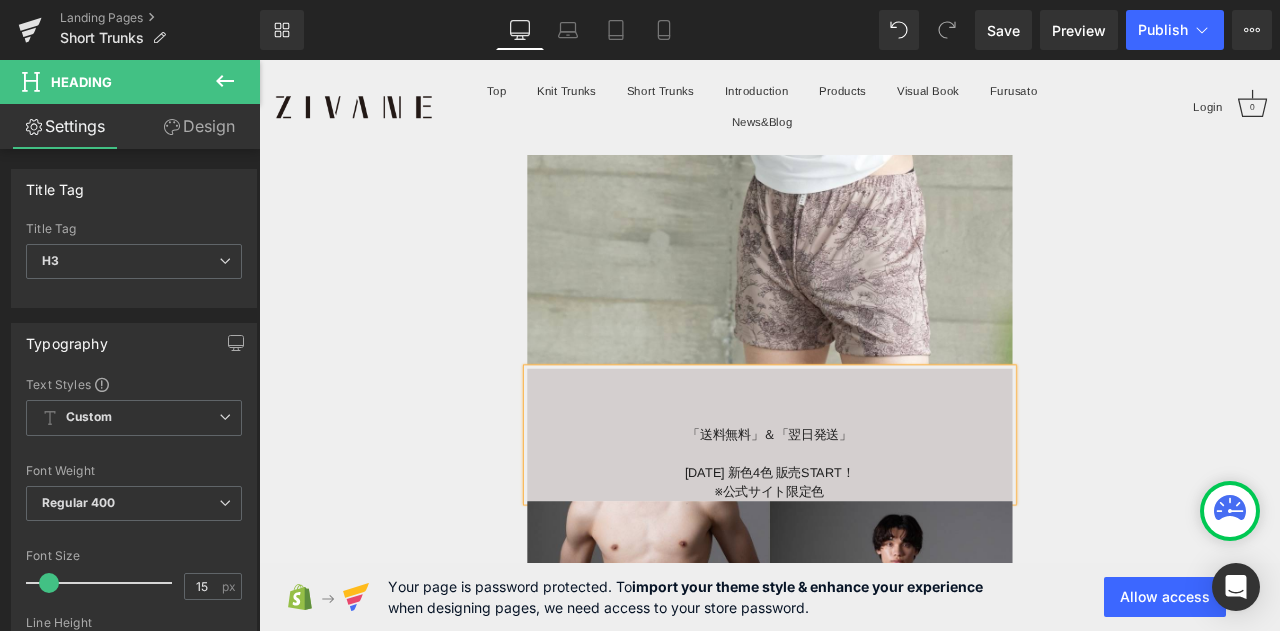 click on "「送料無料」＆「翌日発送」" at bounding box center [864, 503] 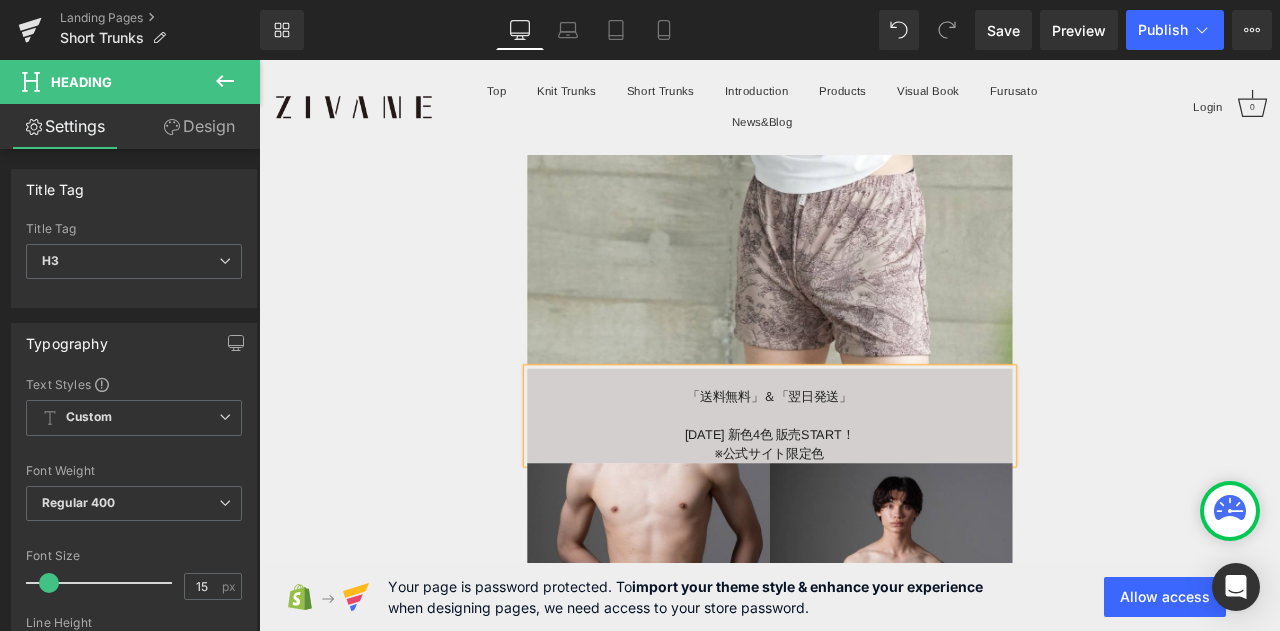 click on "※公式サイト限定色" at bounding box center [864, 527] 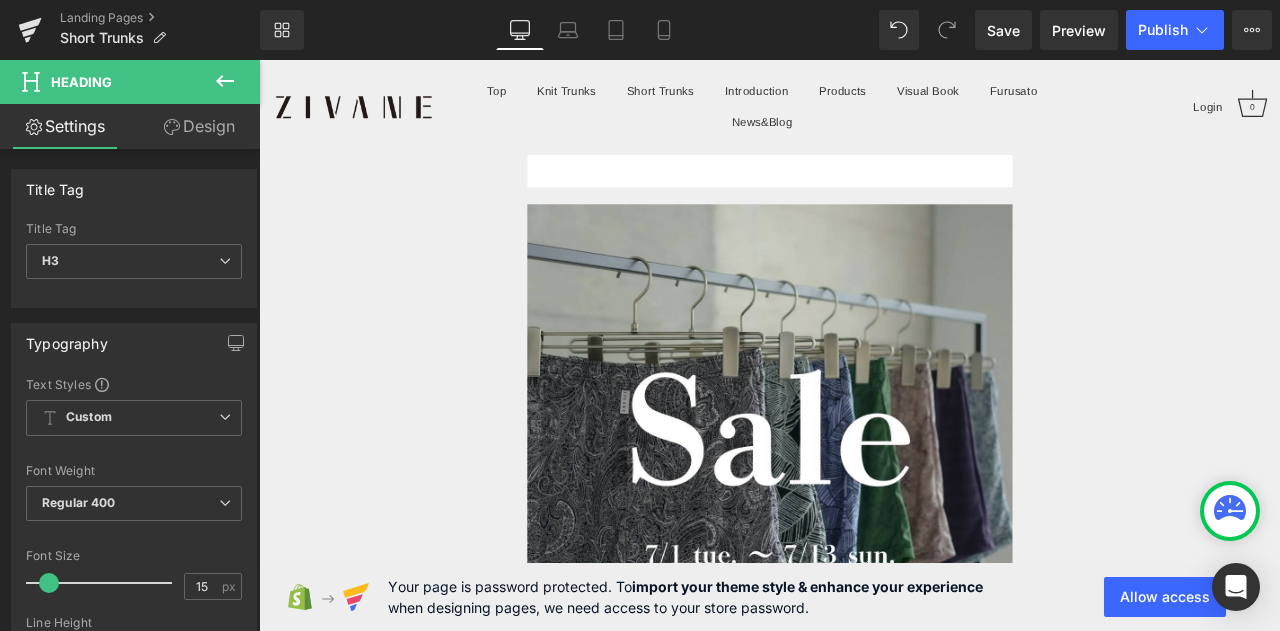 scroll, scrollTop: 12826, scrollLeft: 0, axis: vertical 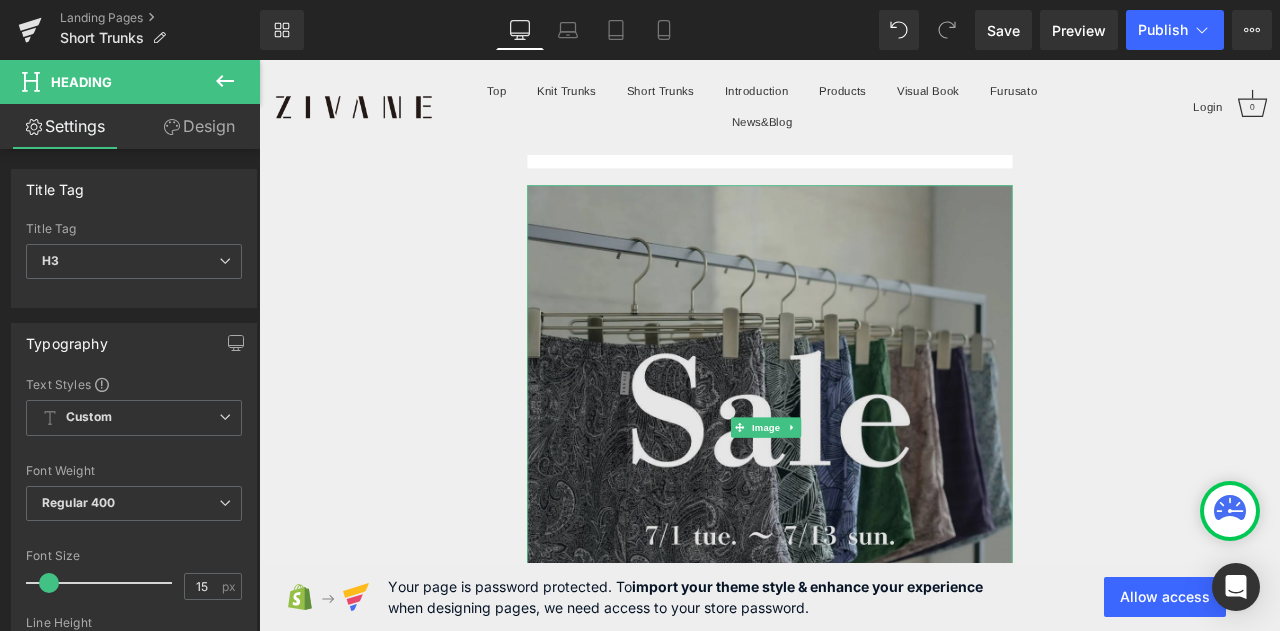 click at bounding box center (864, 496) 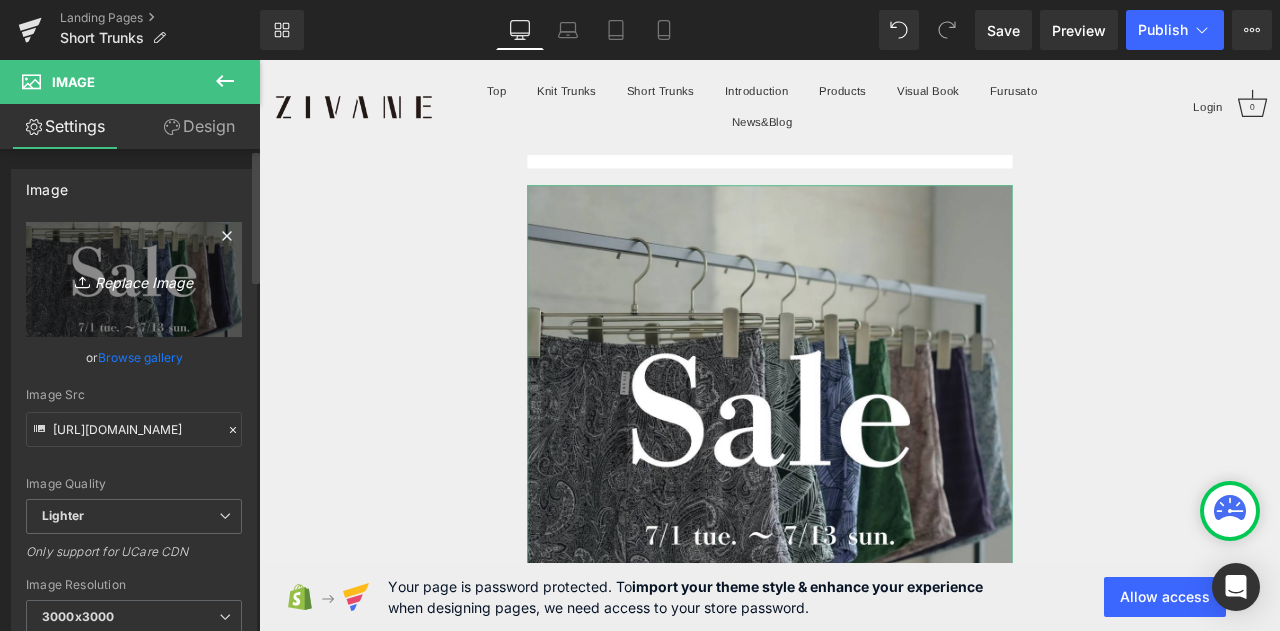 click on "Replace Image" at bounding box center [134, 279] 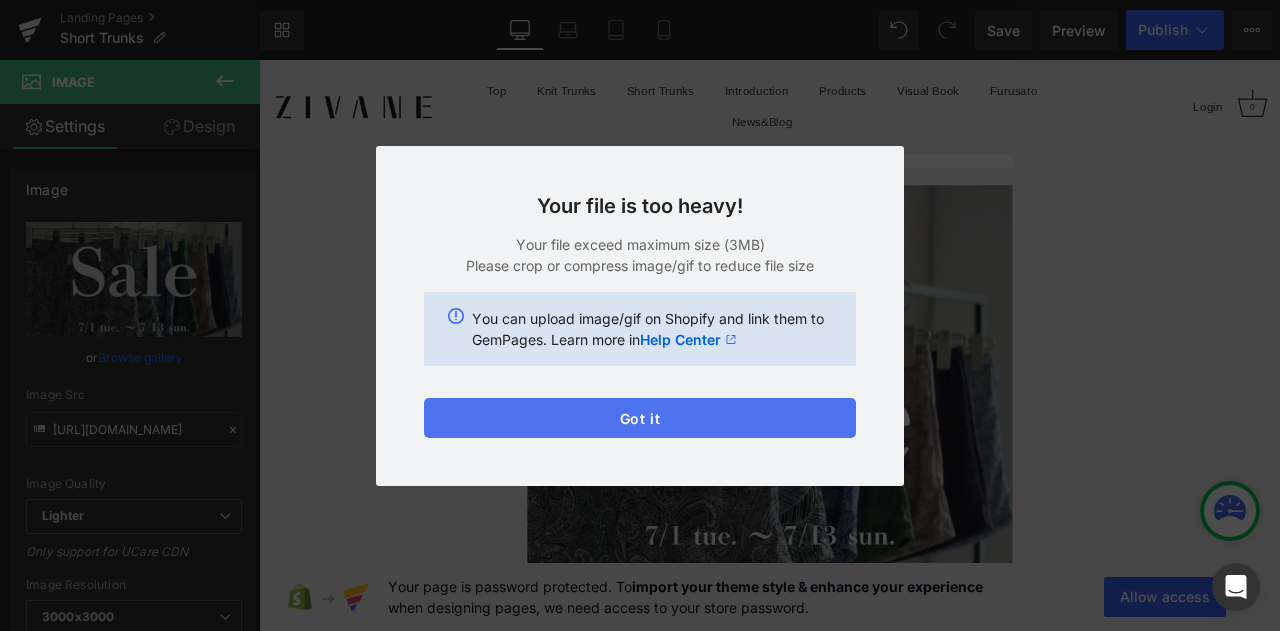 click on "Got it" at bounding box center (640, 418) 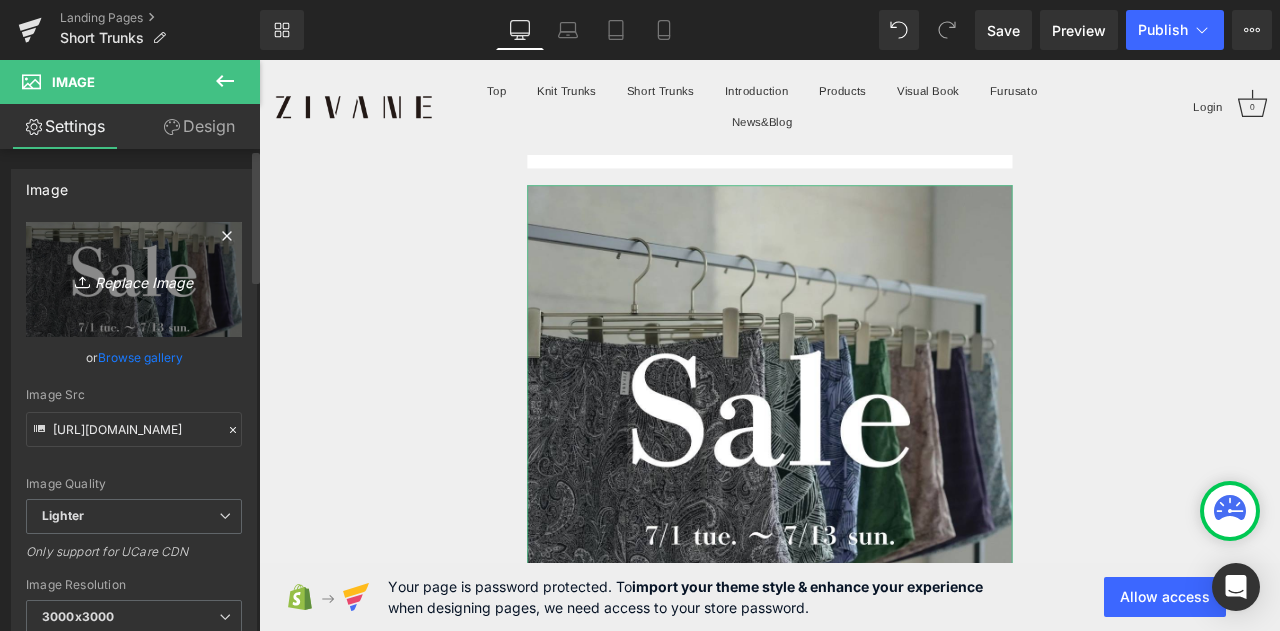 click on "Replace Image" at bounding box center (134, 279) 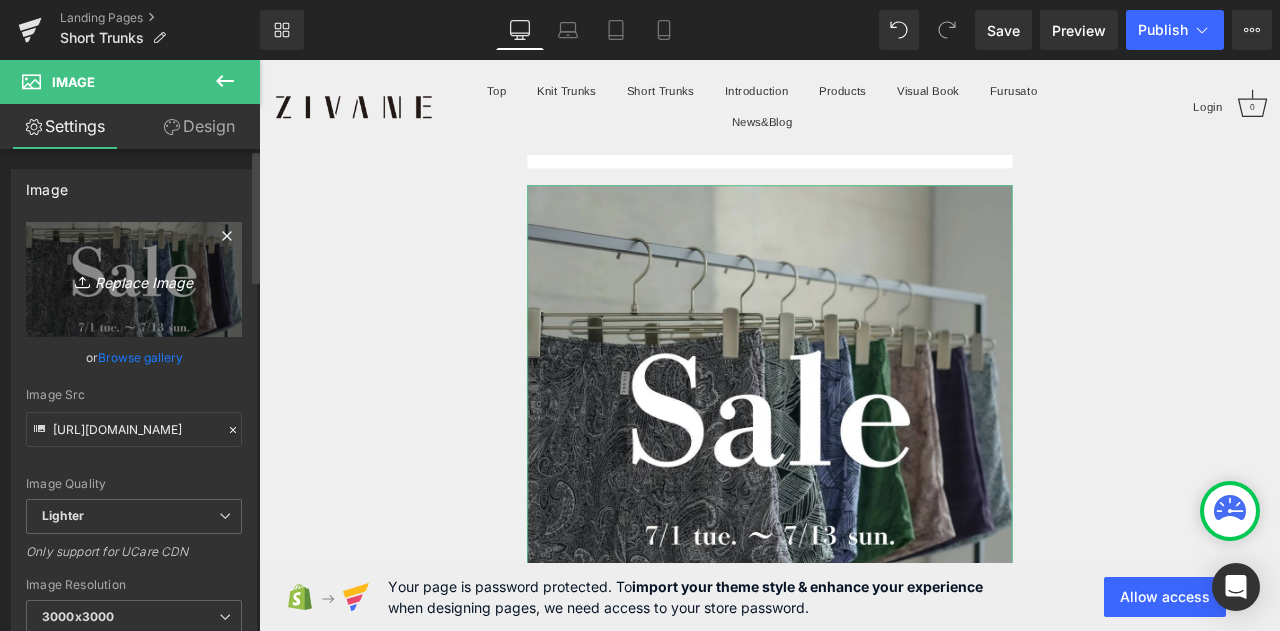 type on "C:\fakepath\M4_03507.jpg" 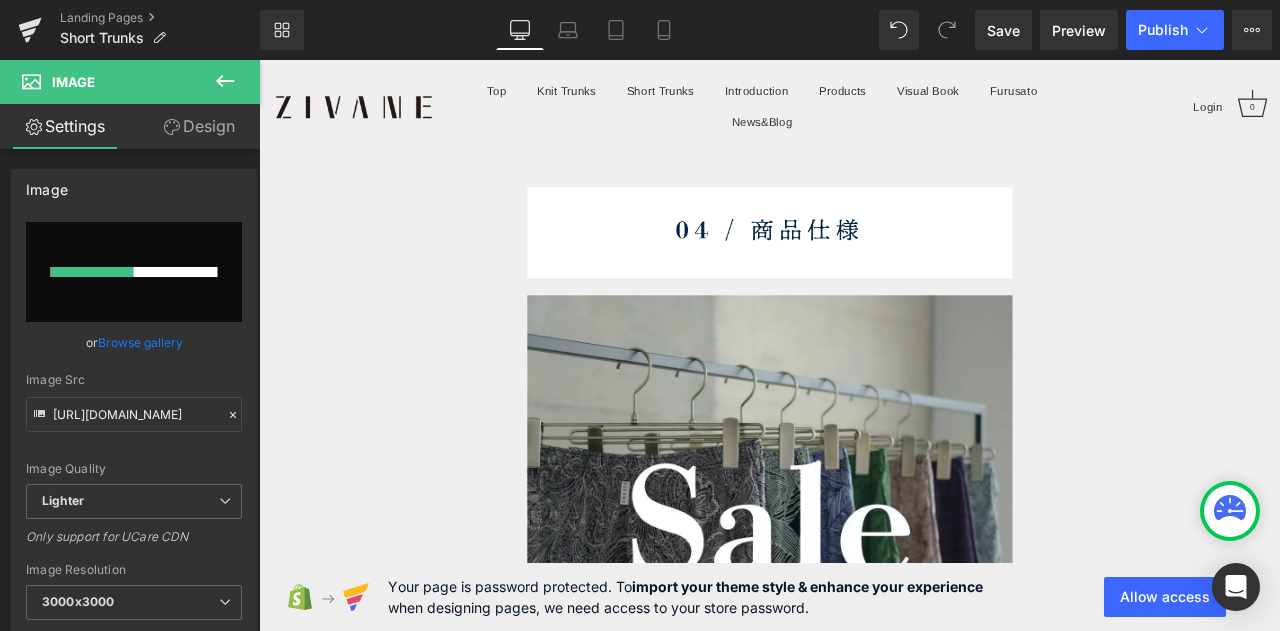 scroll, scrollTop: 12726, scrollLeft: 0, axis: vertical 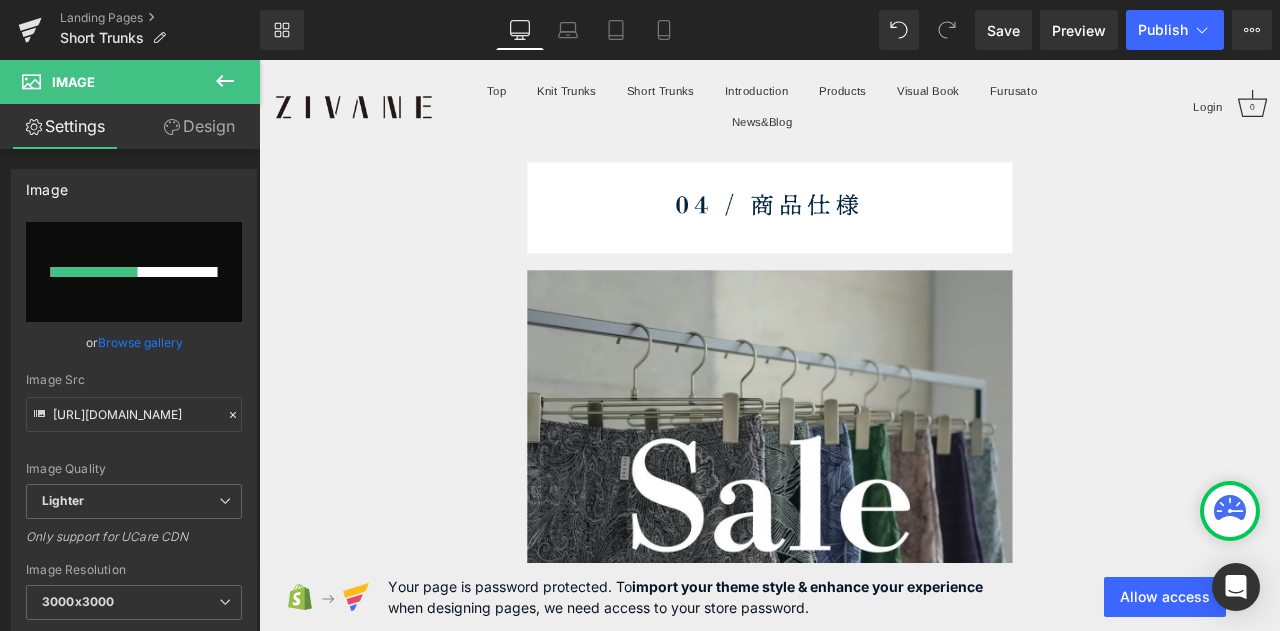 type 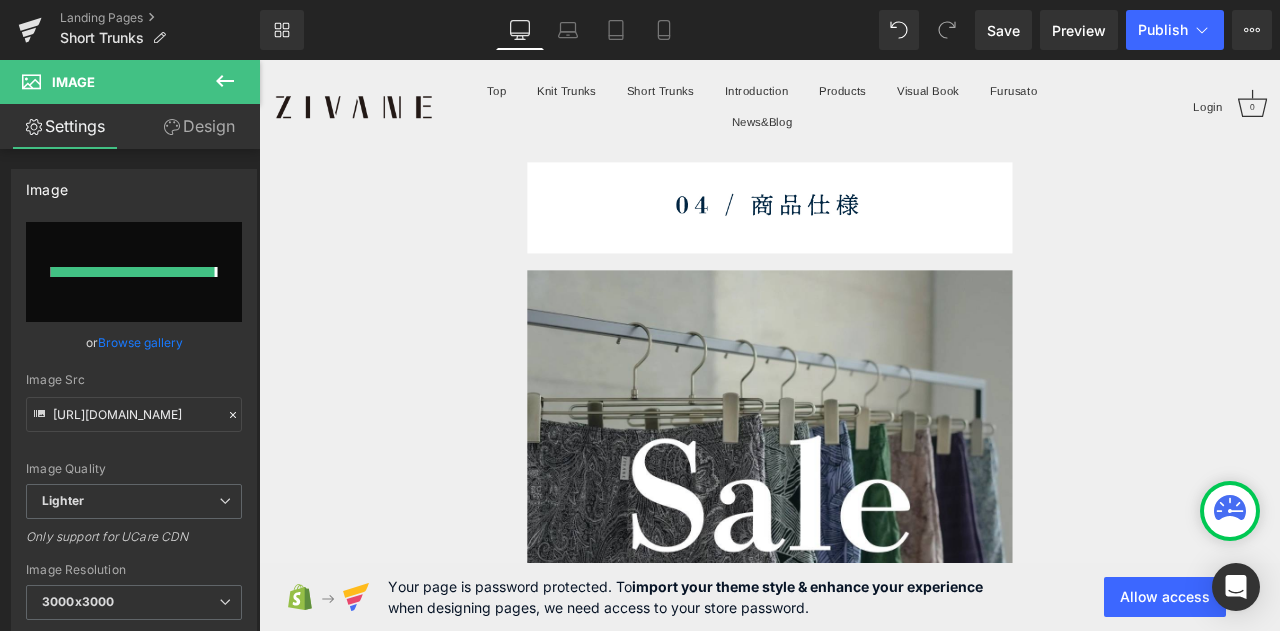 type on "https://ucarecdn.com/0a034bb3-01b5-4ca9-957b-4fedf380317e/-/format/auto/-/preview/3000x3000/-/quality/lighter/M4_03507.jpg" 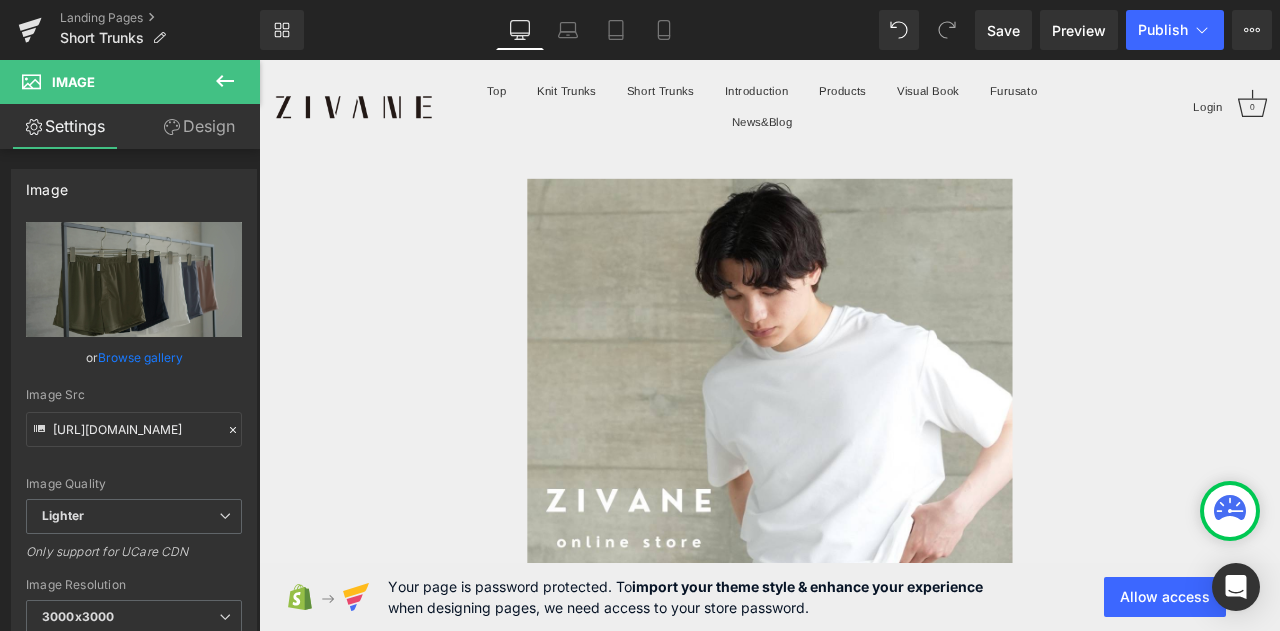 scroll, scrollTop: 0, scrollLeft: 0, axis: both 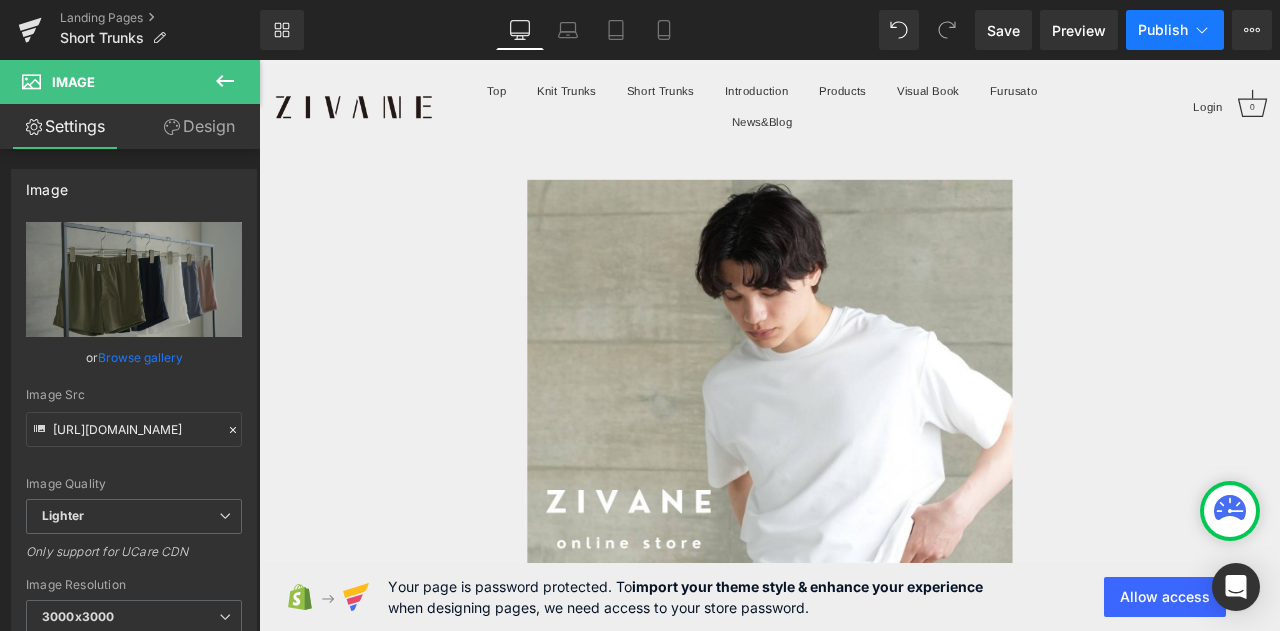 click on "Publish" at bounding box center (1163, 30) 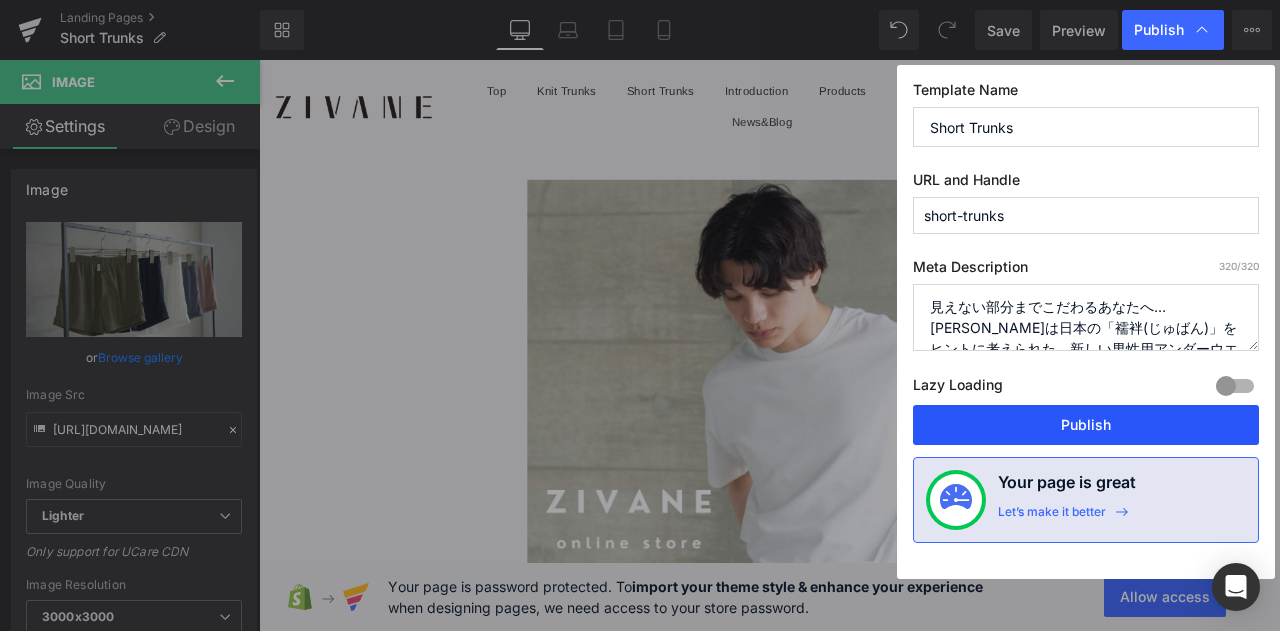 drag, startPoint x: 1032, startPoint y: 421, endPoint x: 909, endPoint y: 390, distance: 126.84637 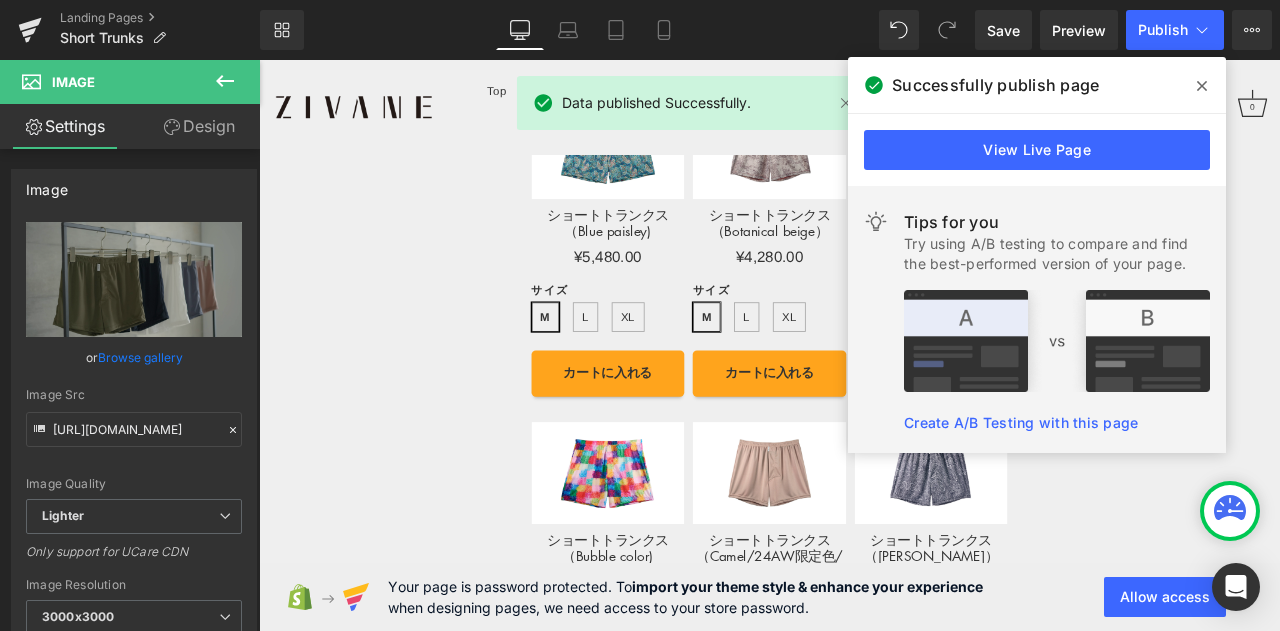 scroll, scrollTop: 15000, scrollLeft: 0, axis: vertical 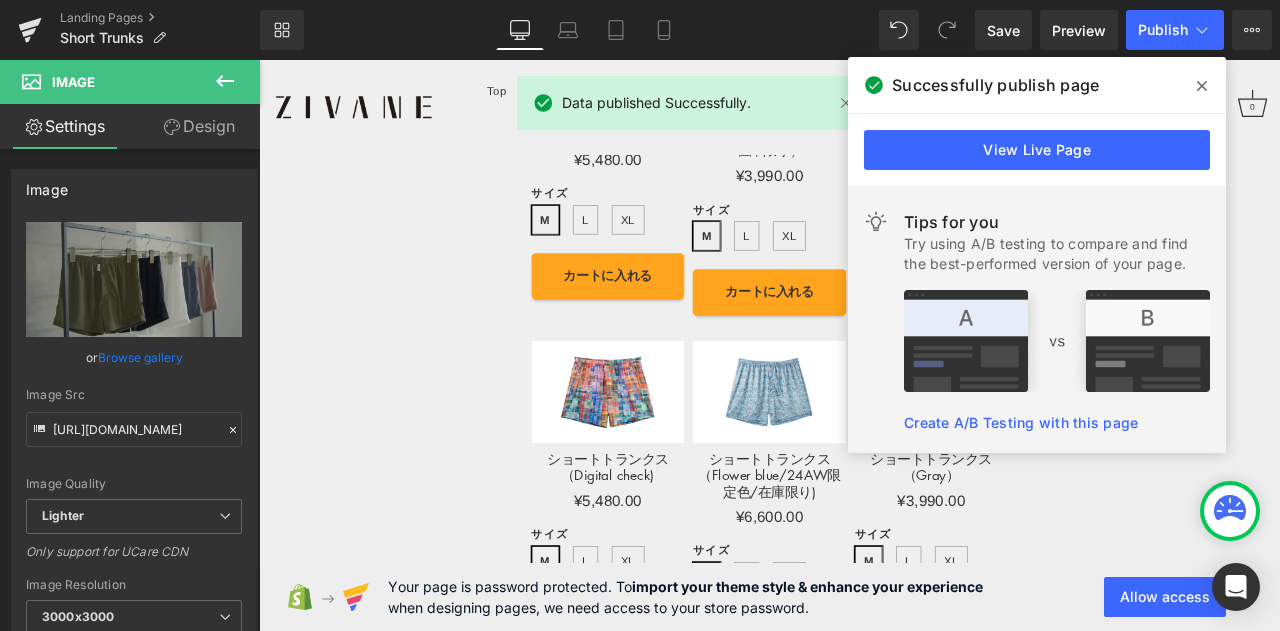 click at bounding box center [1202, 86] 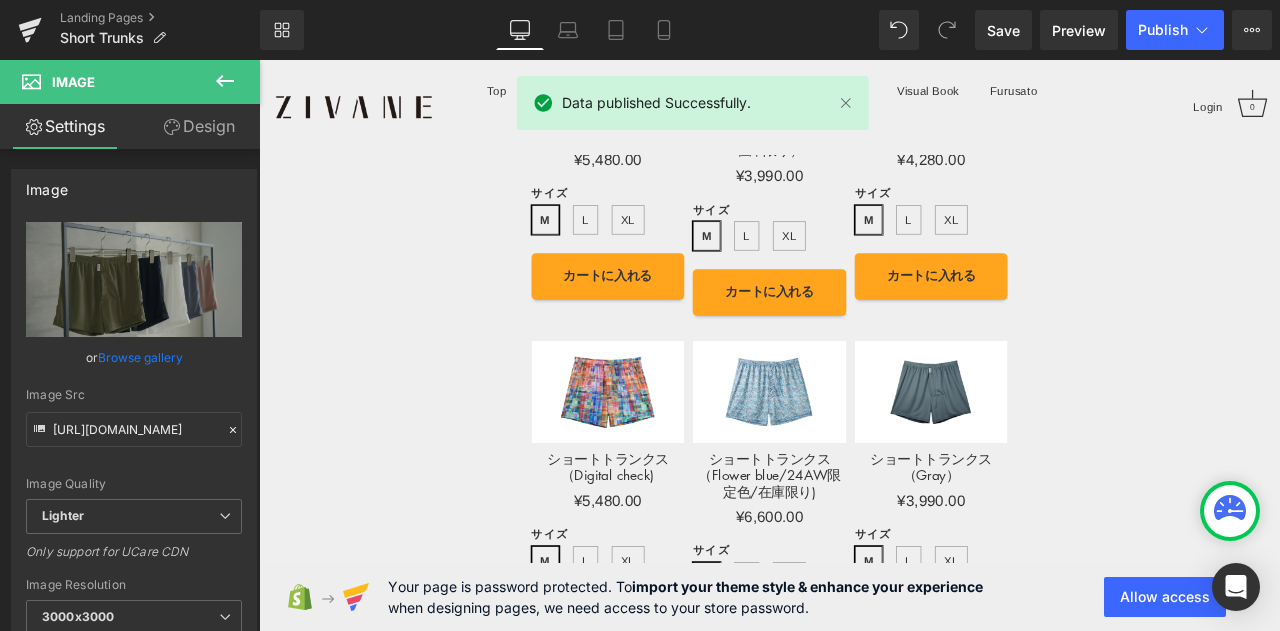 scroll, scrollTop: 15400, scrollLeft: 0, axis: vertical 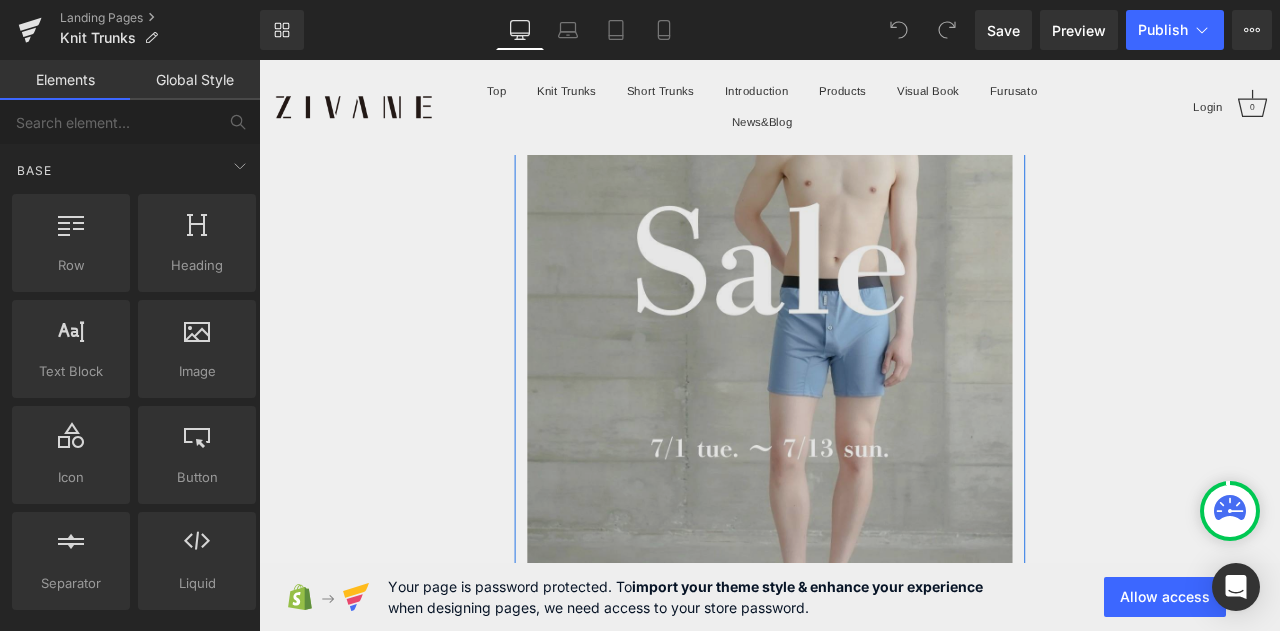 click at bounding box center [864, 361] 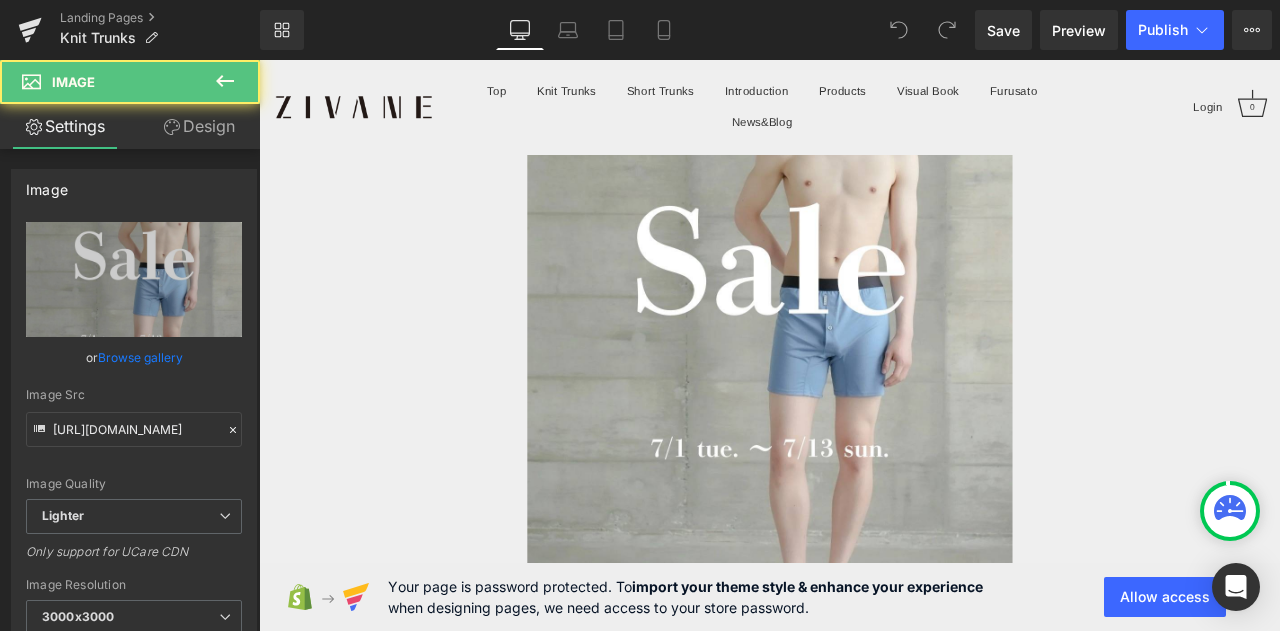 scroll, scrollTop: 500, scrollLeft: 0, axis: vertical 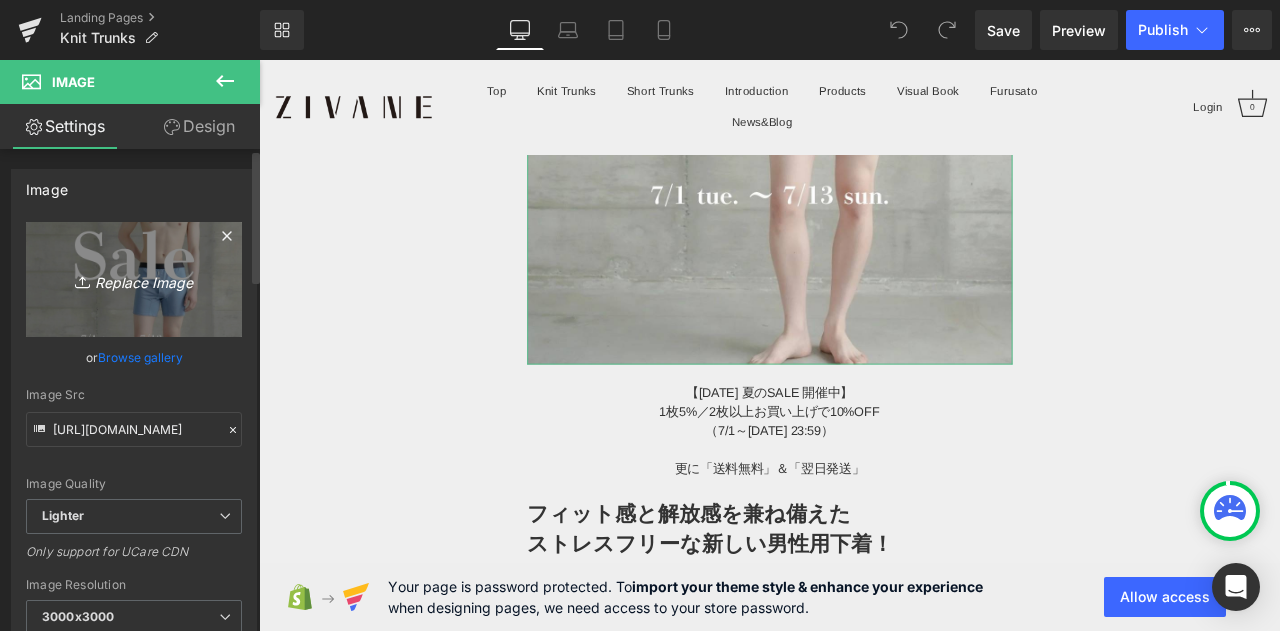 click on "Replace Image" at bounding box center (134, 279) 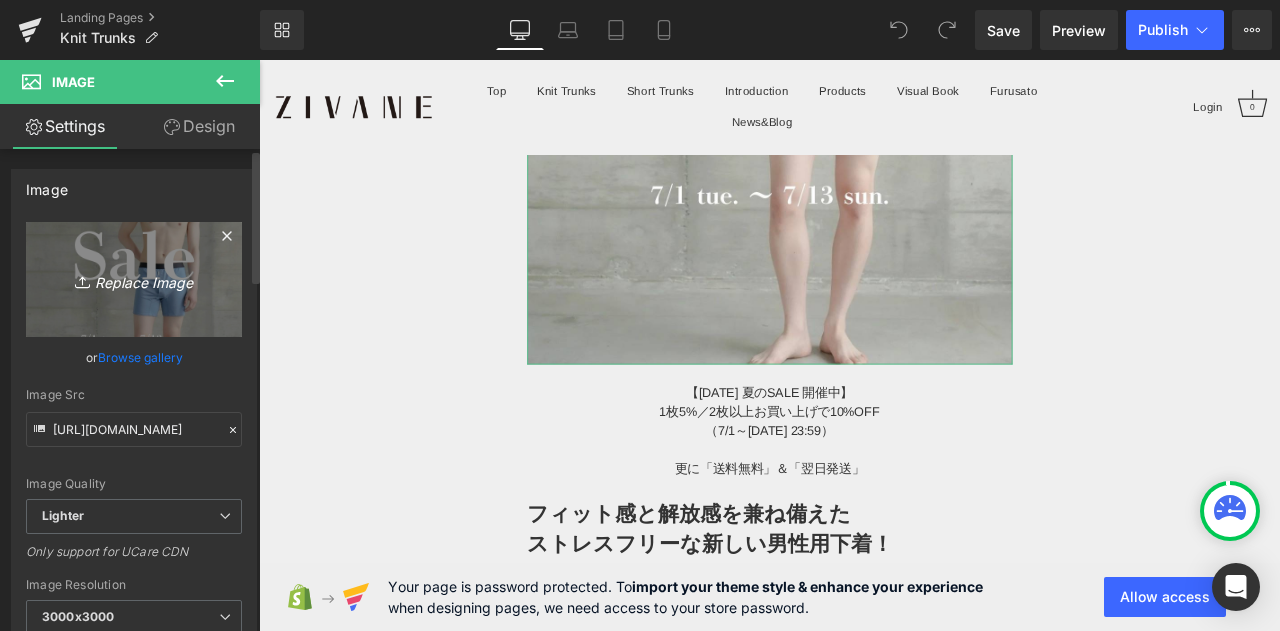type on "C:\fakepath\S__106610694_0.jpg" 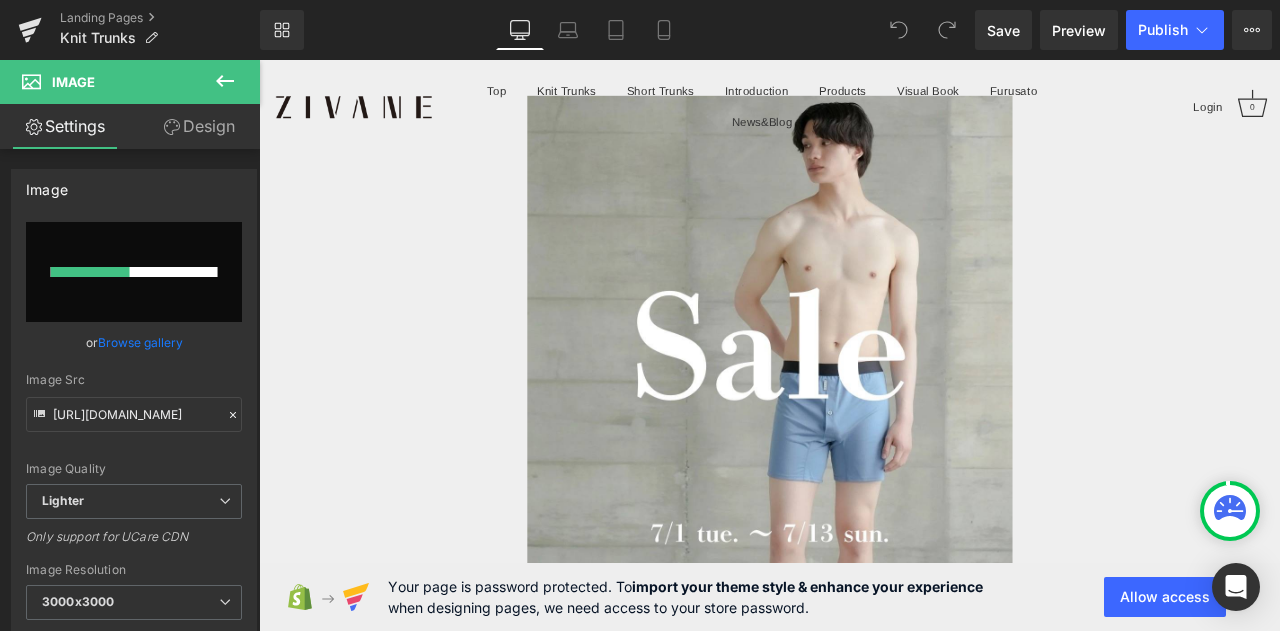scroll, scrollTop: 0, scrollLeft: 0, axis: both 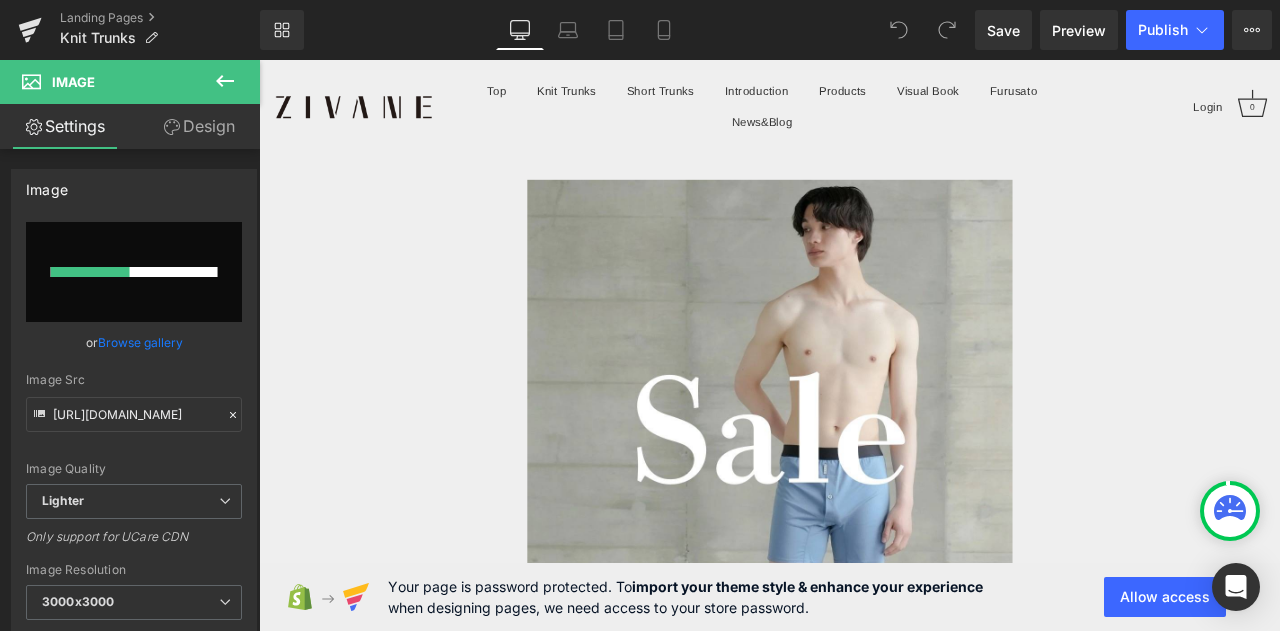 type 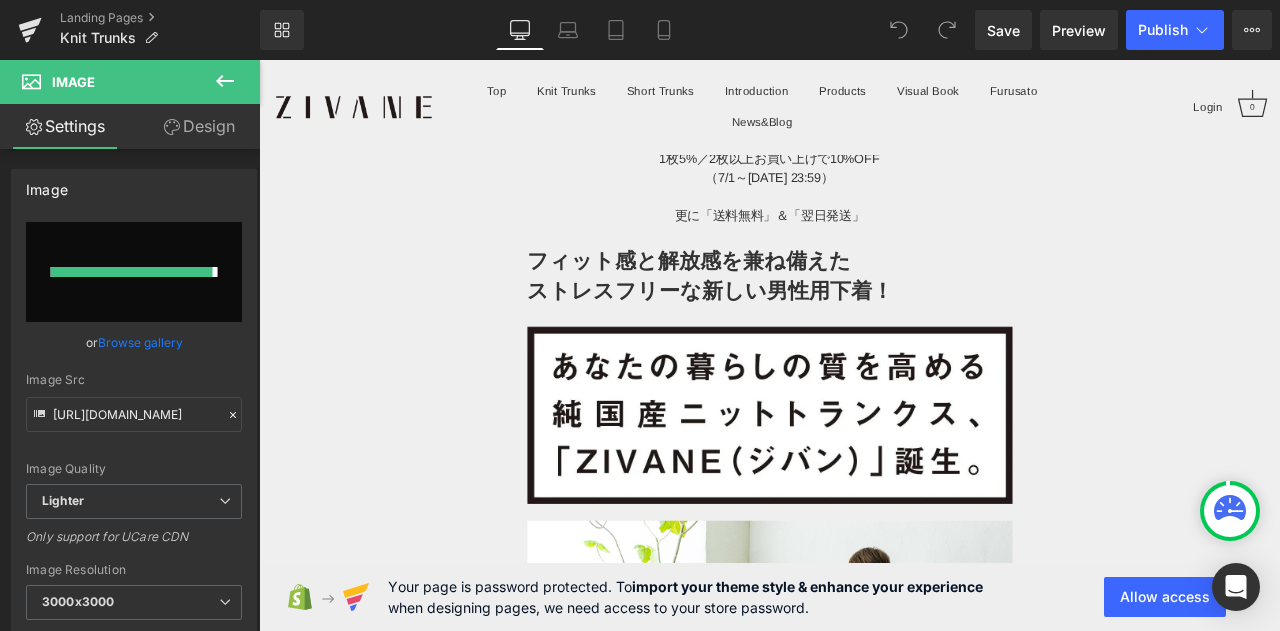 type on "[URL][DOMAIN_NAME]" 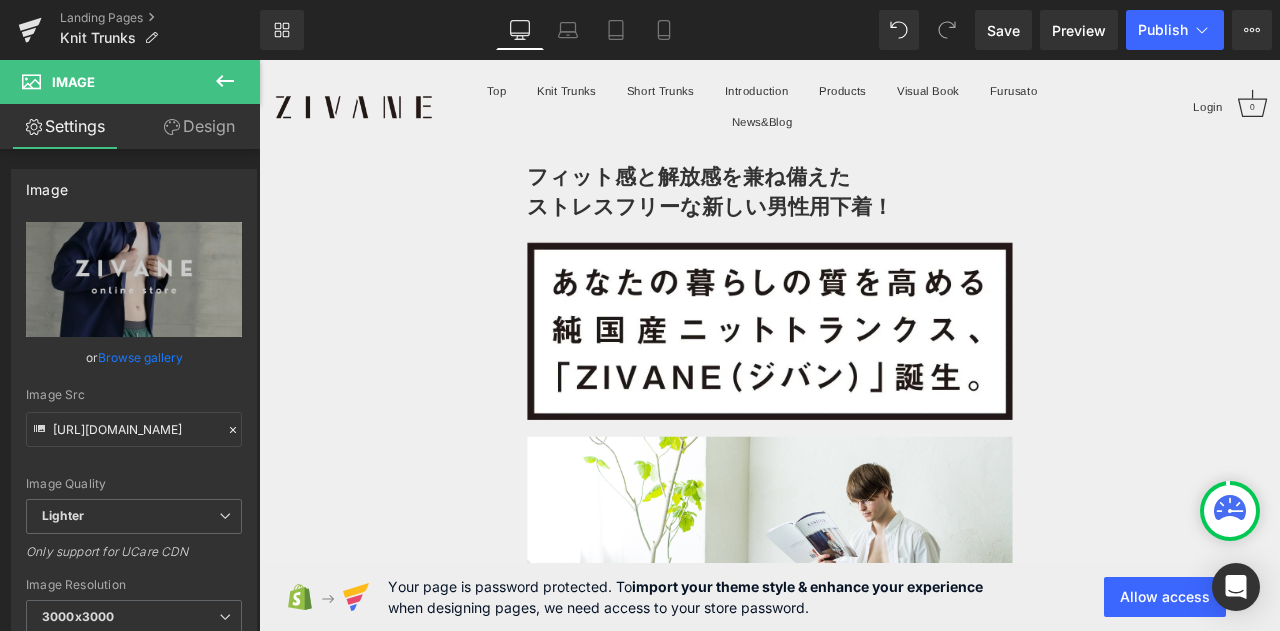 scroll, scrollTop: 700, scrollLeft: 0, axis: vertical 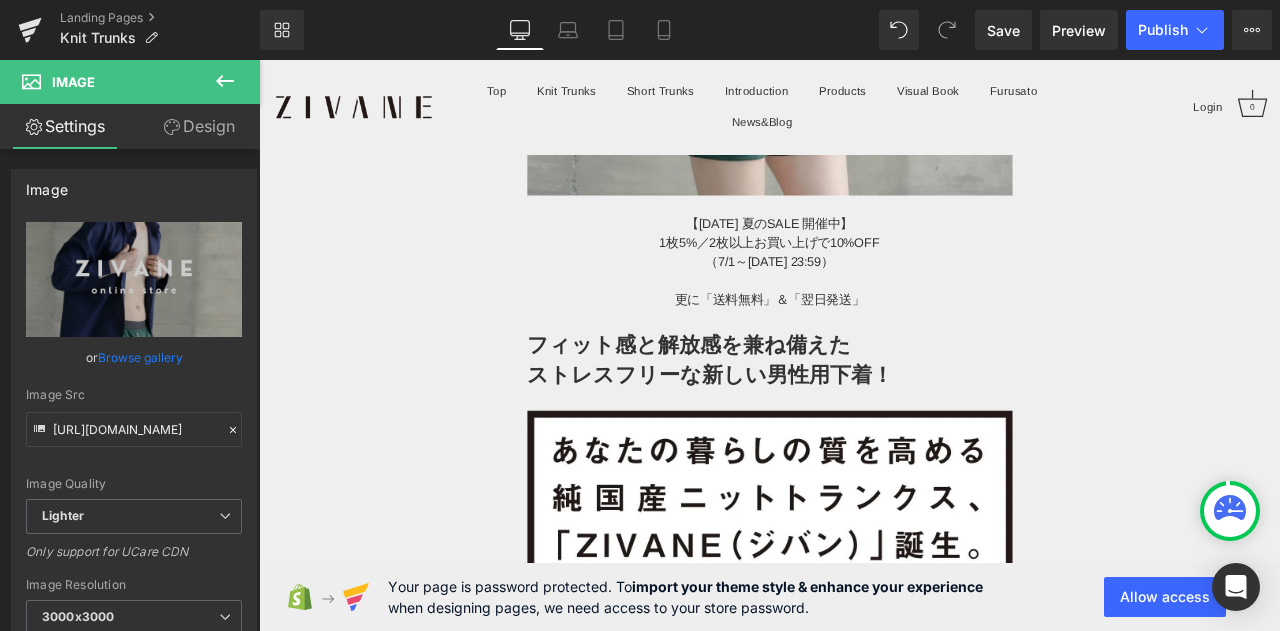 click at bounding box center (864, 322) 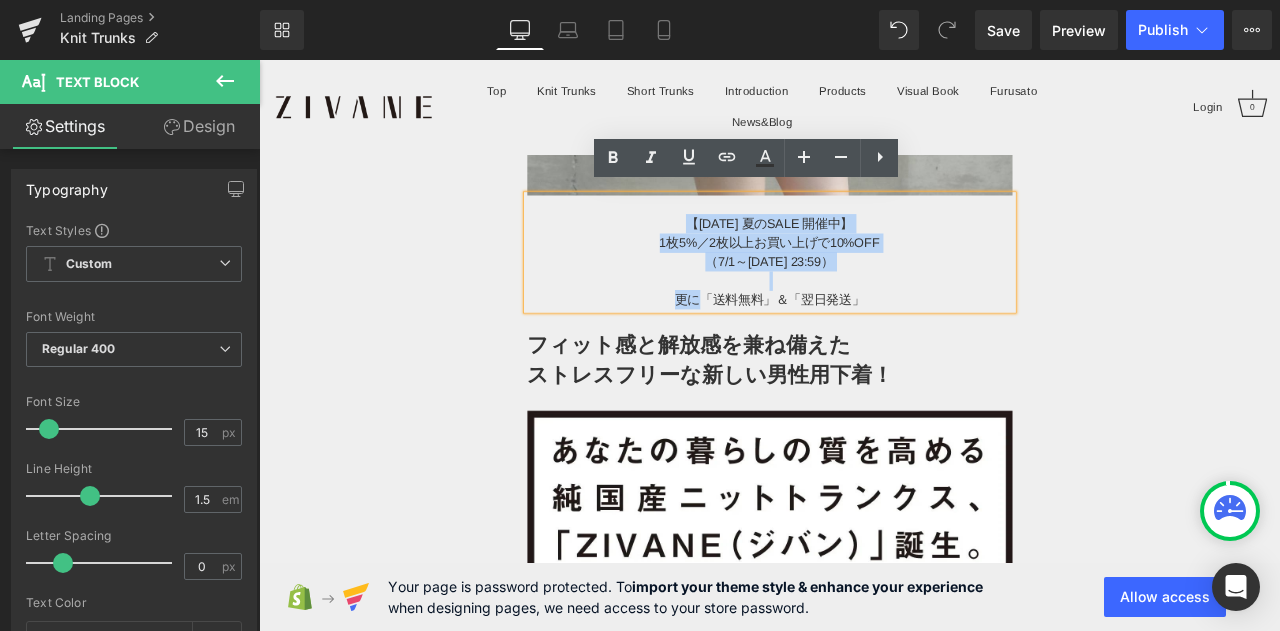drag, startPoint x: 768, startPoint y: 244, endPoint x: 776, endPoint y: 333, distance: 89.358826 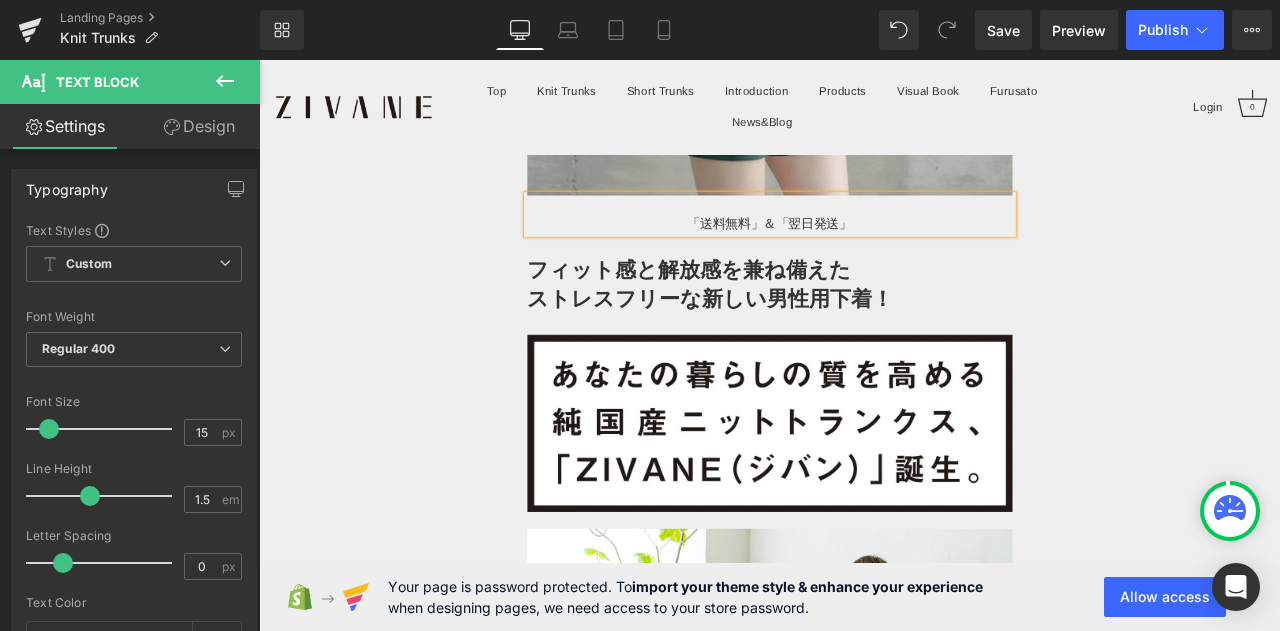 click on "Image         「送料無料」＆「翌日発送」 Text Block         Text Block         フィット感と解放感を兼ね備えた ストレスフリーな新しい男性用下着！ Text Block         Heading         Image         Image         [PERSON_NAME]は日本の 「襦袢(じゅばん)」 をヒントに考えられた、新しい男性用アンダーウエアです。 こだわりの特殊素材を、創業60年の日本の工場で丁寧に縫製。 付属品もこだわり抜いた 日本製 を使用し、高品質で品格のある一枚に仕上がりました。 肌触り・通気性・伸縮性 などの履き心地の良さに加え、デザイン性にも妥協せず、365日快適に着ていただけるアンダーウエアです。 ぜひこの快適さ、体感してください…！ Text Block         ニットトランクス ZIVANE Heading         Image         “下着の定番“といえばボクサーパンツ。 フィット感が特徴ですが、そのフィット感に" at bounding box center (864, 8893) 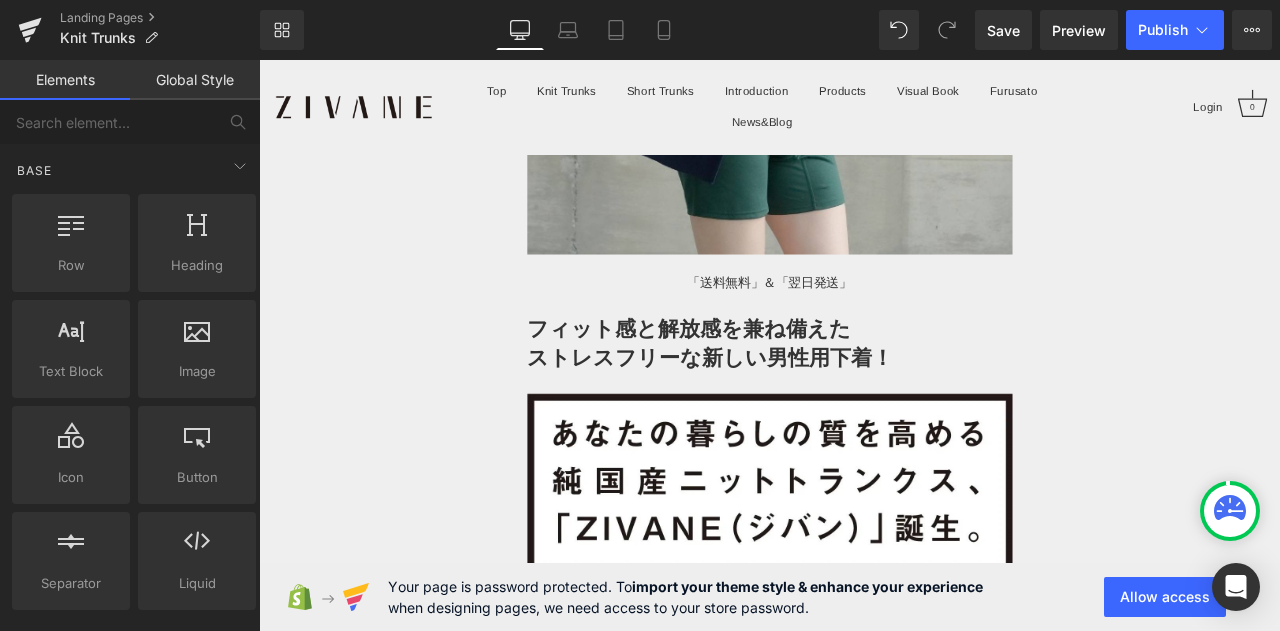 scroll, scrollTop: 600, scrollLeft: 0, axis: vertical 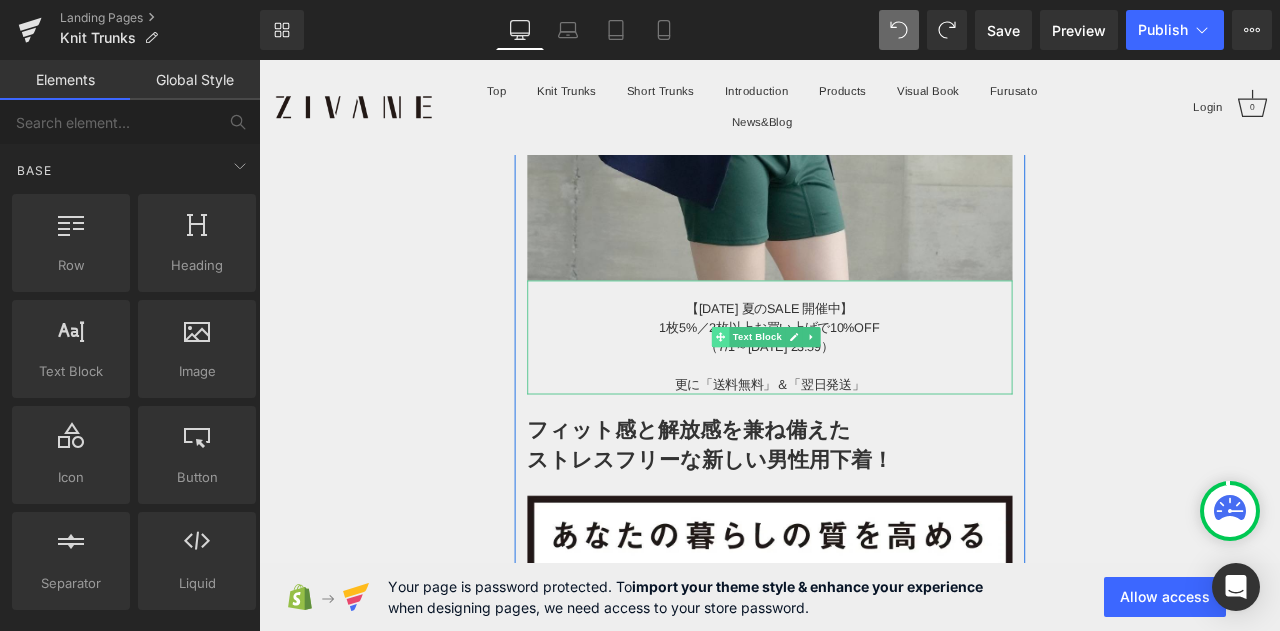 click at bounding box center (806, 388) 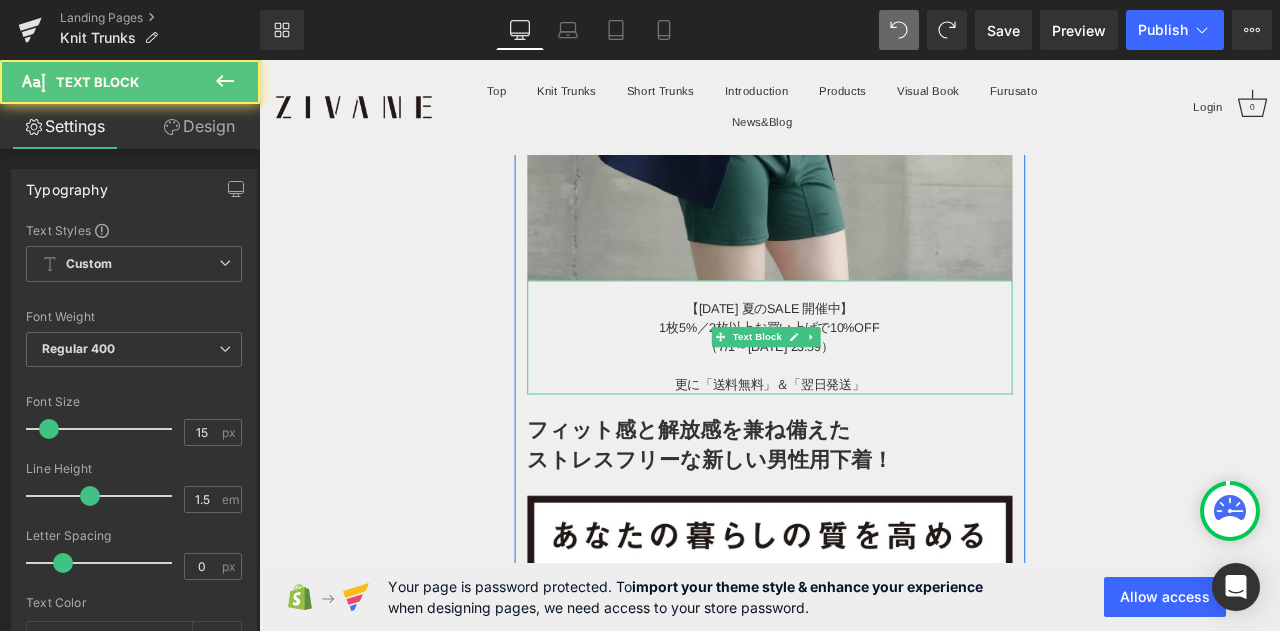 click on "1枚5%／2枚以上お買い上げで10%OFF" at bounding box center (864, 377) 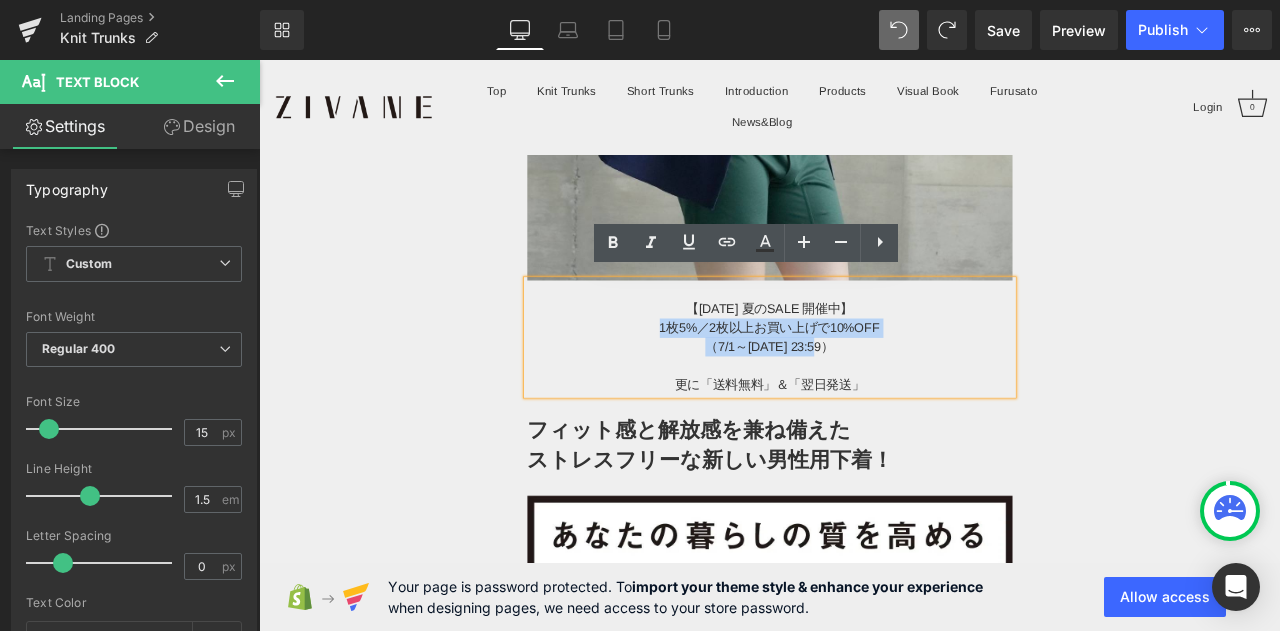 drag, startPoint x: 727, startPoint y: 366, endPoint x: 927, endPoint y: 387, distance: 201.09947 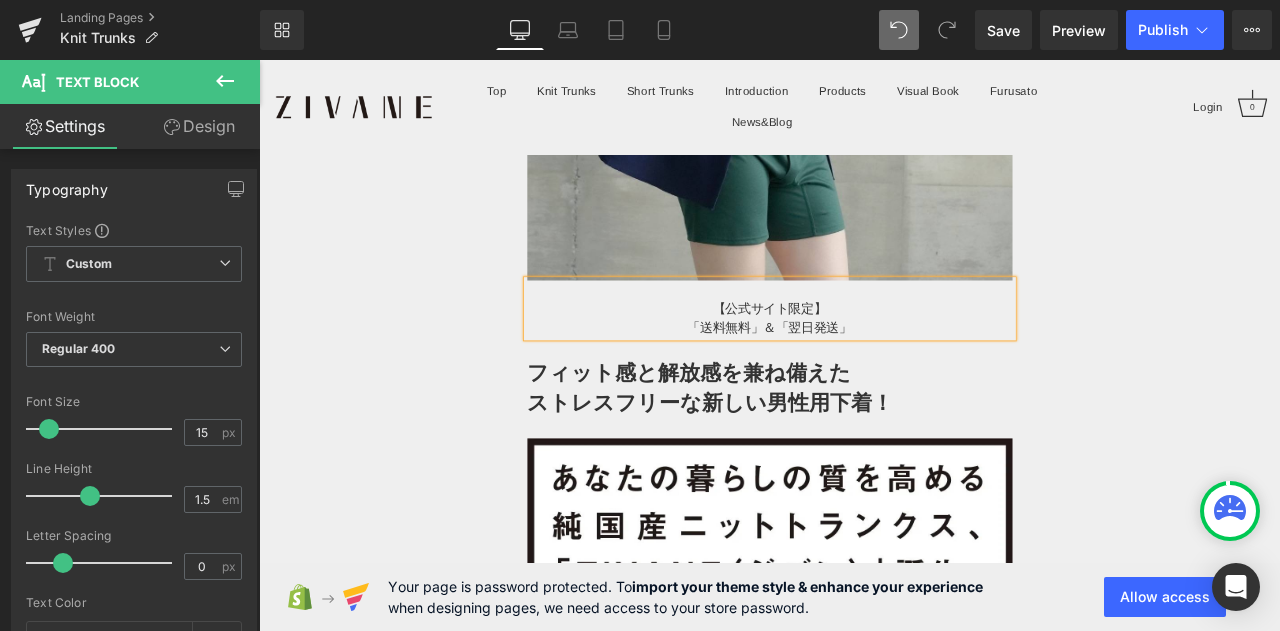 click on "Image         【公式サイト限定】 「送料無料」＆「翌日発送」 Text Block         Text Block         フィット感と解放感を兼ね備えた ストレスフリーな新しい男性用下着！ Text Block         Heading         Image         Image         [PERSON_NAME]は日本の 「襦袢(じゅばん)」 をヒントに考えられた、新しい男性用アンダーウエアです。 こだわりの特殊素材を、創業60年の日本の工場で丁寧に縫製。 付属品もこだわり抜いた 日本製 を使用し、高品質で品格のある一枚に仕上がりました。 肌触り・通気性・伸縮性 などの履き心地の良さに加え、デザイン性にも妥協せず、365日快適に着ていただけるアンダーウエアです。 ぜひこの快適さ、体感してください…！ Text Block         ニットトランクス ZIVANE Heading         Image         “下着の定番“といえばボクサーパンツ。 快適性 をプラスしたのが" at bounding box center [864, 9005] 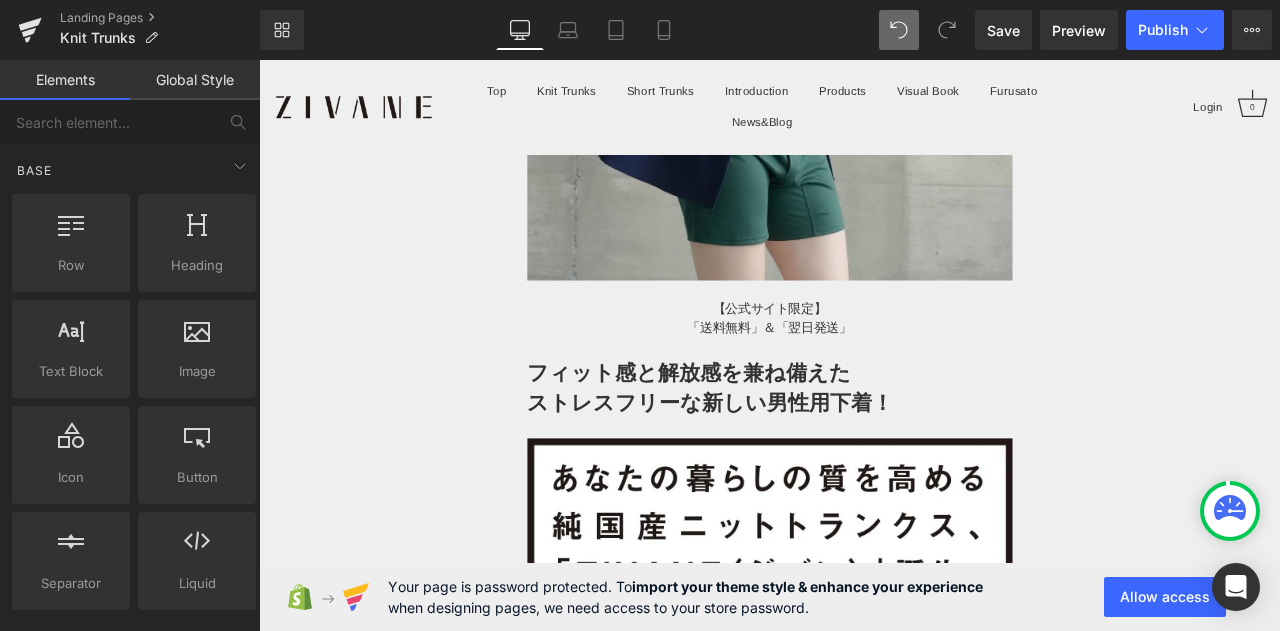 click on "「送料無料」＆「翌日発送」" at bounding box center (864, 376) 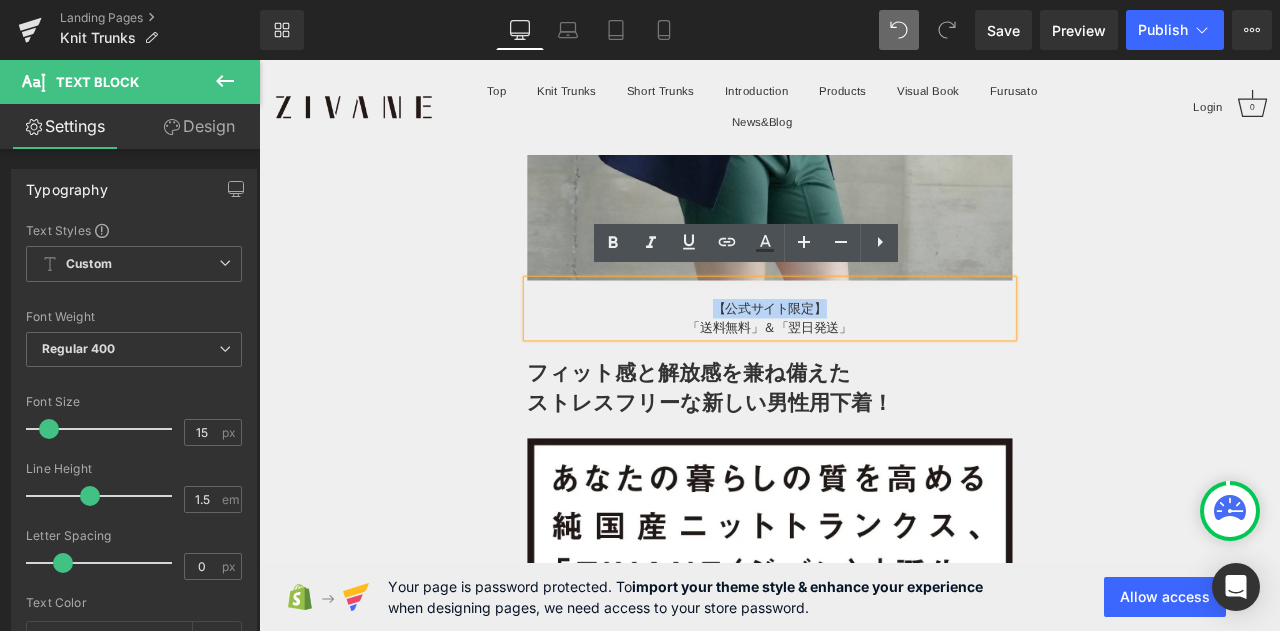 drag, startPoint x: 780, startPoint y: 333, endPoint x: 1017, endPoint y: 342, distance: 237.17082 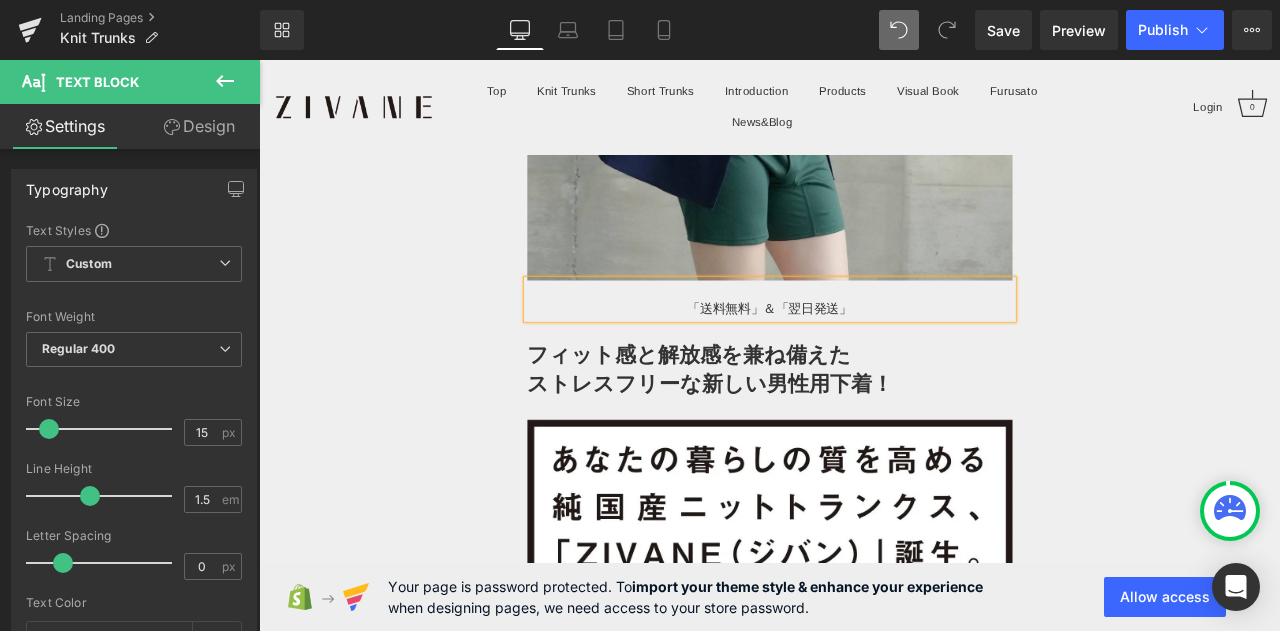 click on "Image         「送料無料」＆「翌日発送」 Text Block         Text Block         フィット感と解放感を兼ね備えた ストレスフリーな新しい男性用下着！ Text Block         Heading         Image         Image         [PERSON_NAME]は日本の 「襦袢(じゅばん)」 をヒントに考えられた、新しい男性用アンダーウエアです。 こだわりの特殊素材を、創業60年の日本の工場で丁寧に縫製。 付属品もこだわり抜いた 日本製 を使用し、高品質で品格のある一枚に仕上がりました。 肌触り・通気性・伸縮性 などの履き心地の良さに加え、デザイン性にも妥協せず、365日快適に着ていただけるアンダーウエアです。 ぜひこの快適さ、体感してください…！ Text Block         ニットトランクス ZIVANE Heading         Image         “下着の定番“といえばボクサーパンツ。 フィット感が特徴ですが、そのフィット感に" at bounding box center (864, 8993) 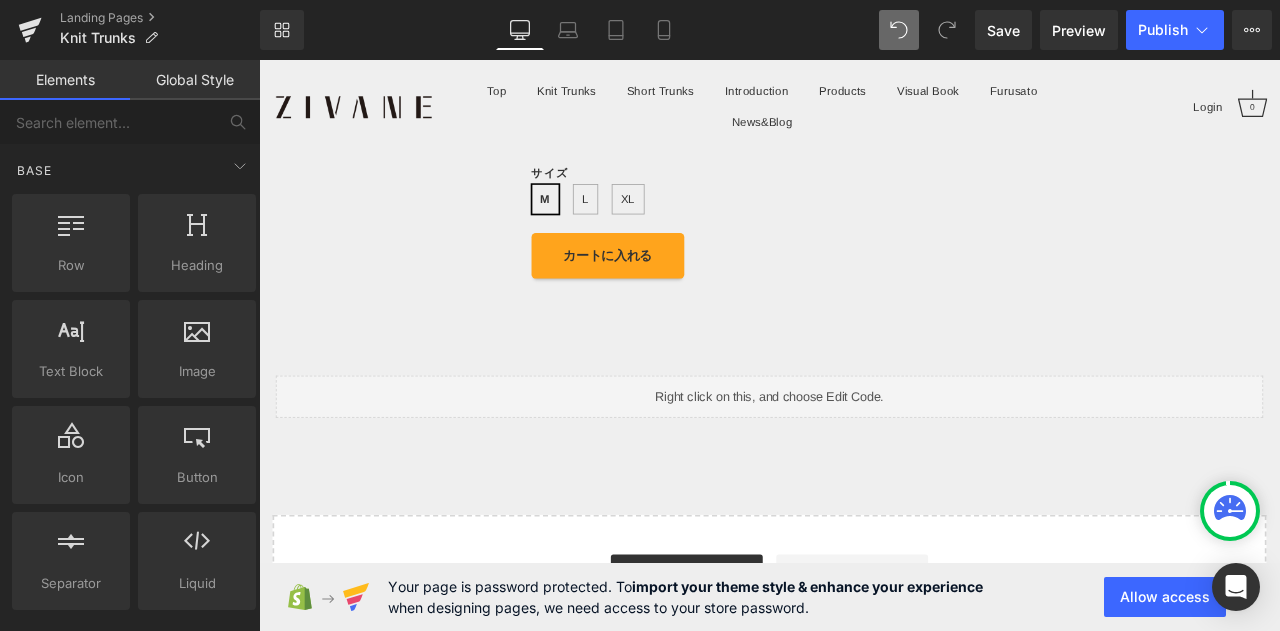 scroll, scrollTop: 18300, scrollLeft: 0, axis: vertical 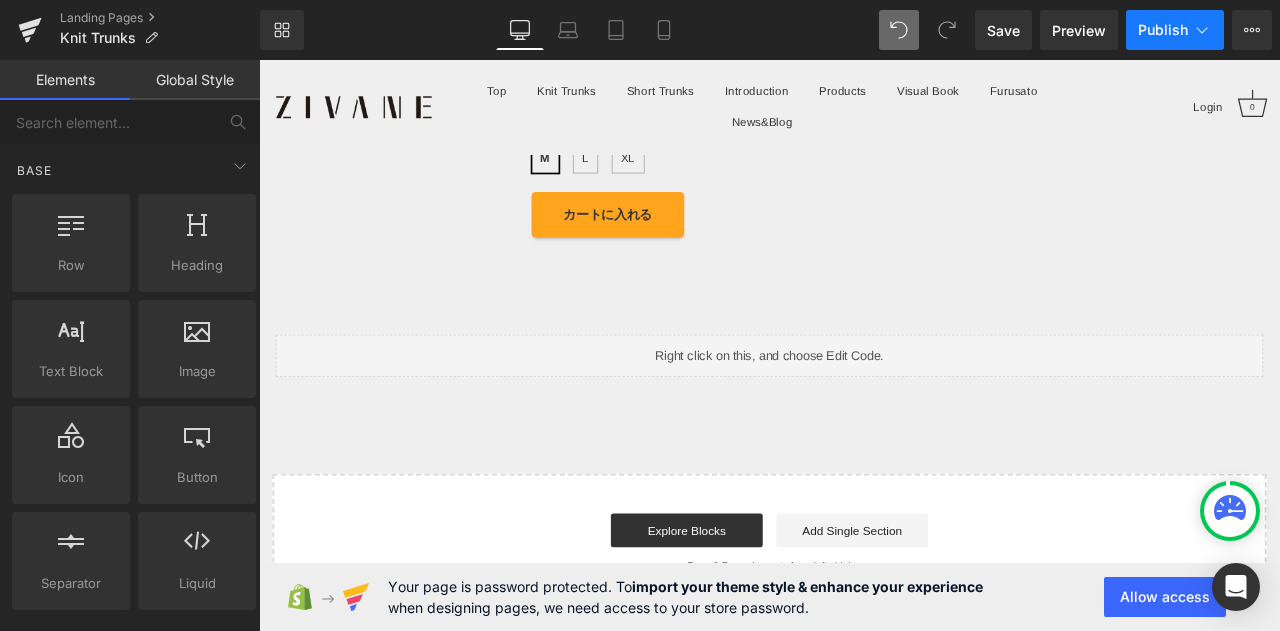 click on "Publish" at bounding box center (1175, 30) 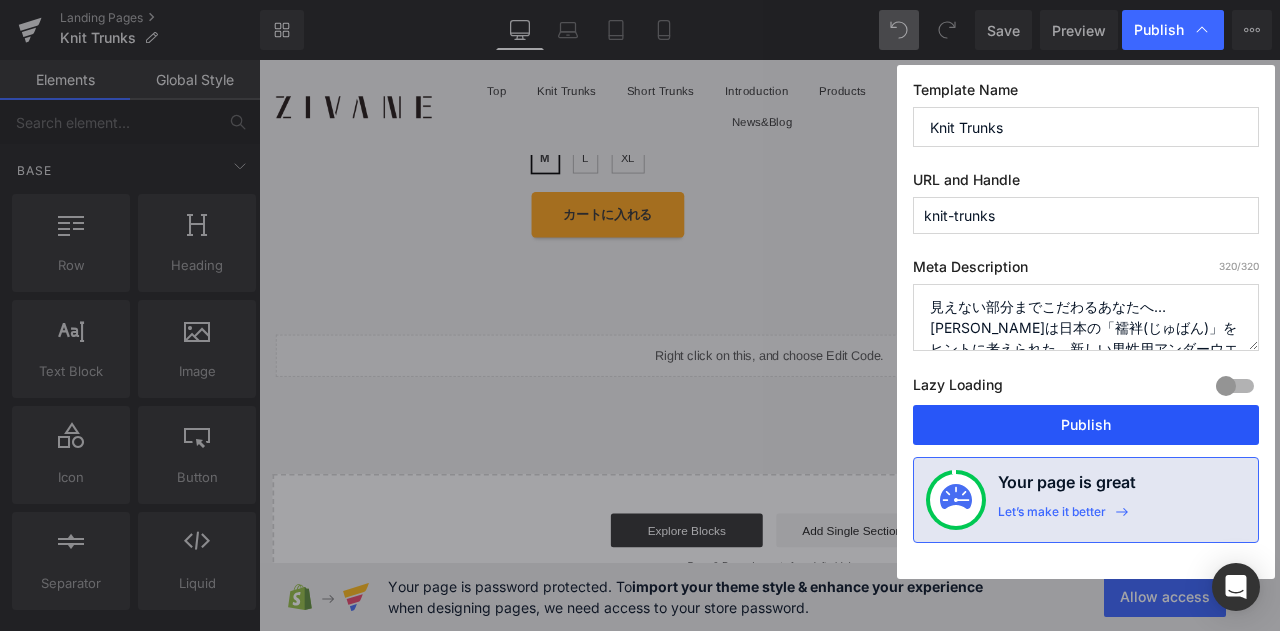 click on "Publish" at bounding box center [1086, 425] 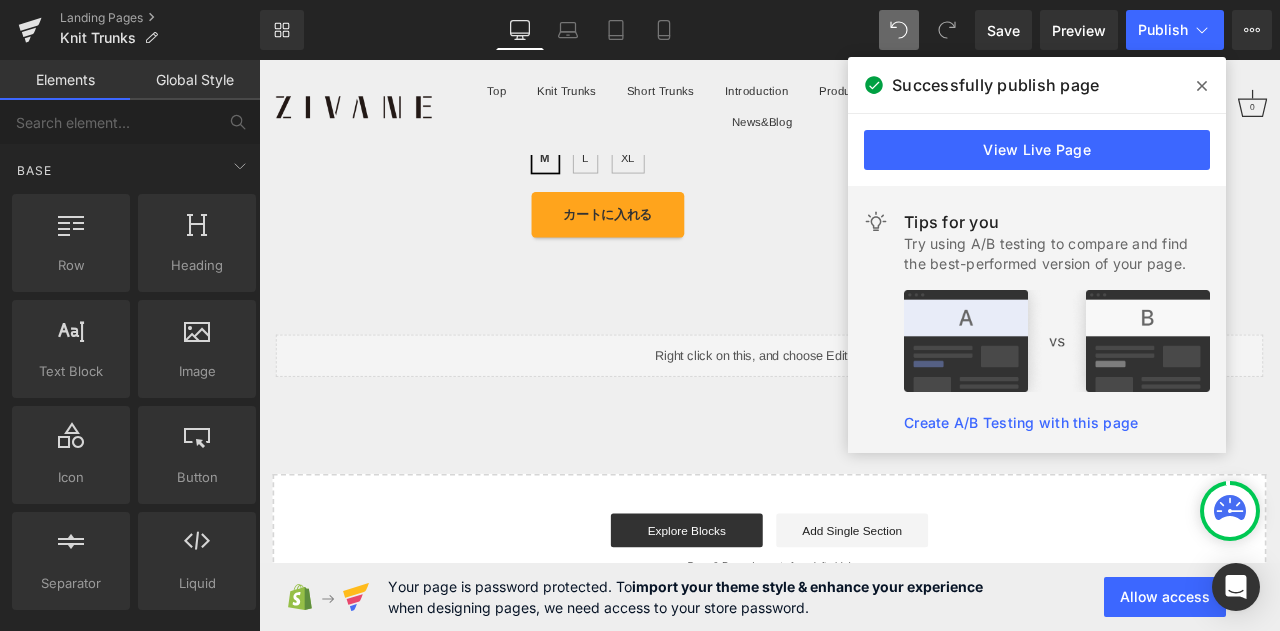 click at bounding box center (1202, 86) 